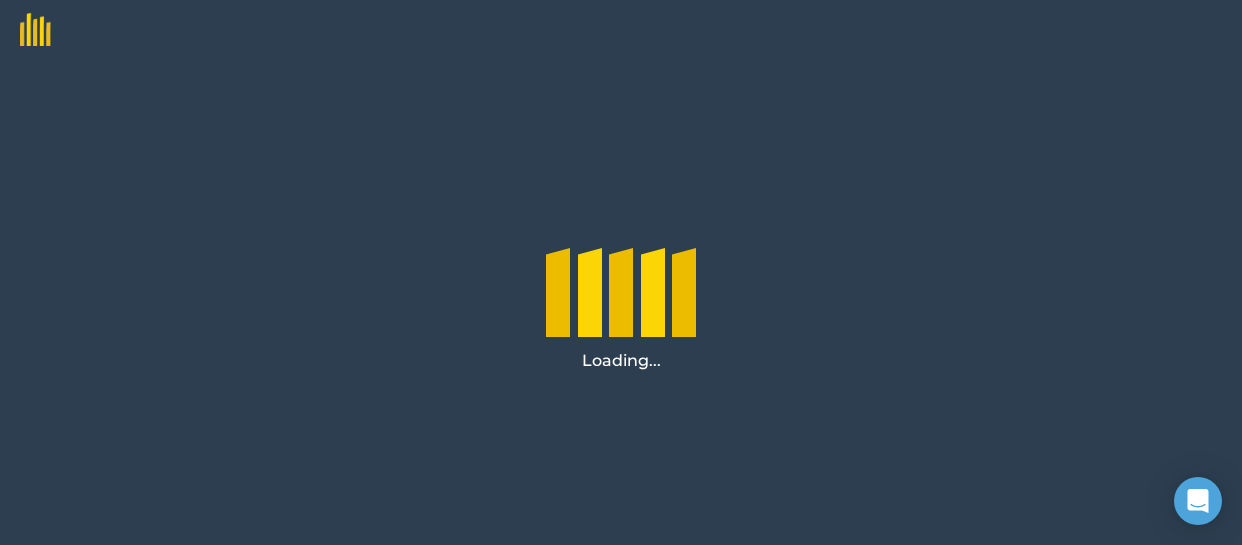 scroll, scrollTop: 0, scrollLeft: 0, axis: both 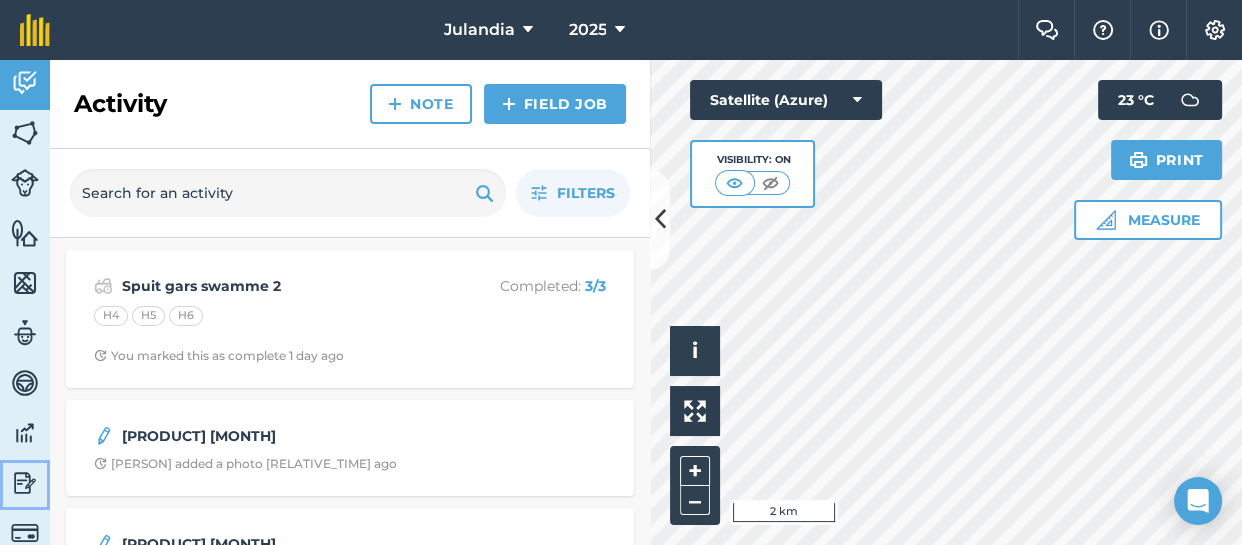 click at bounding box center [25, 483] 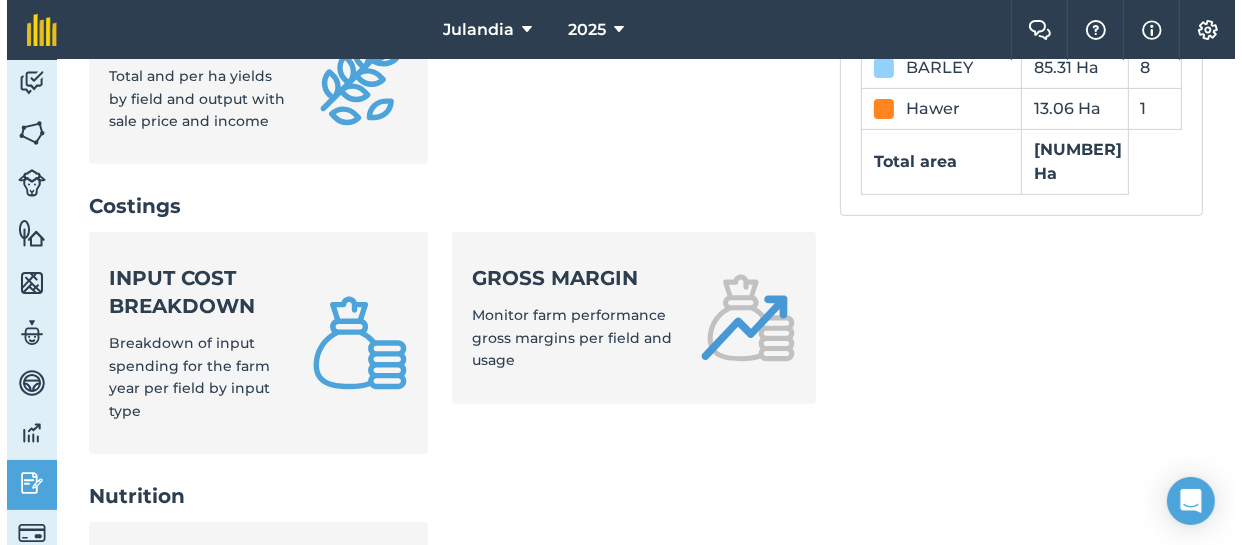 scroll, scrollTop: 787, scrollLeft: 0, axis: vertical 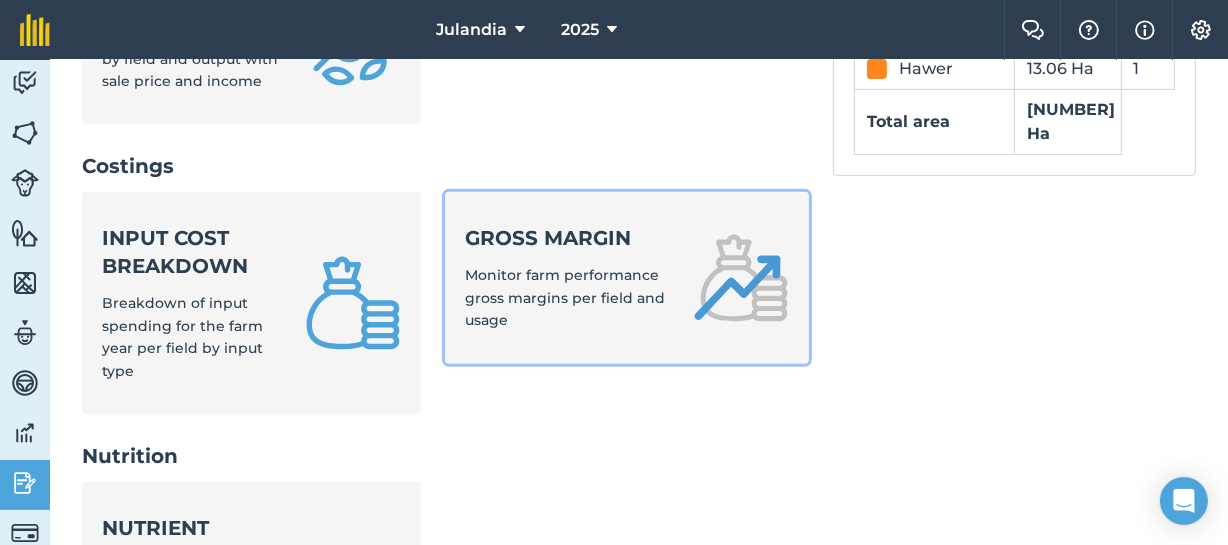 click on "Monitor farm performance gross margins per field and usage" at bounding box center [565, 297] 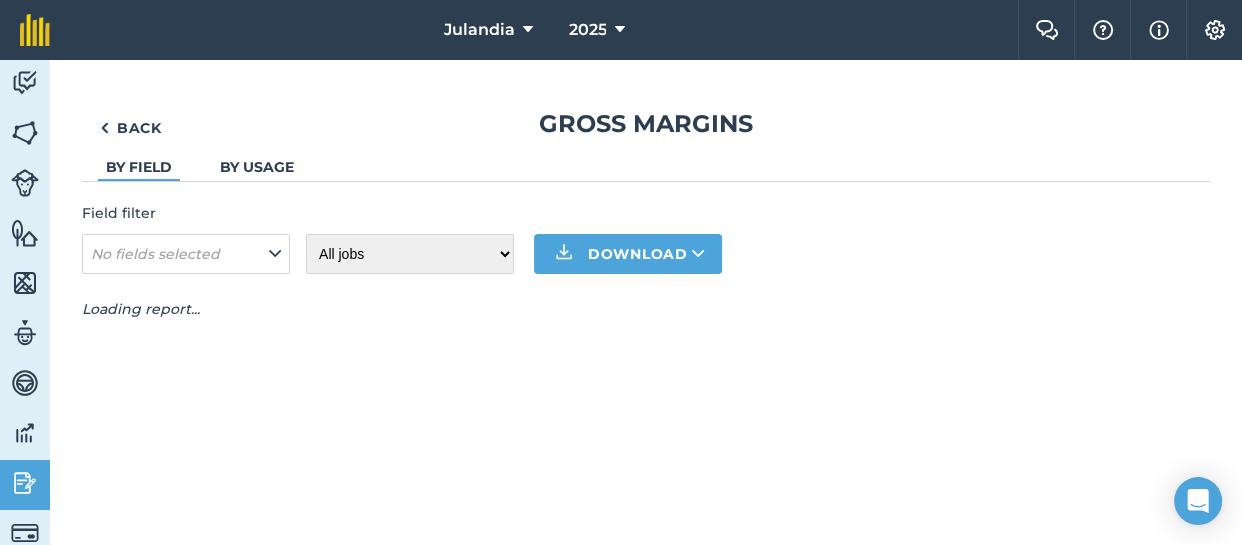 scroll, scrollTop: 0, scrollLeft: 0, axis: both 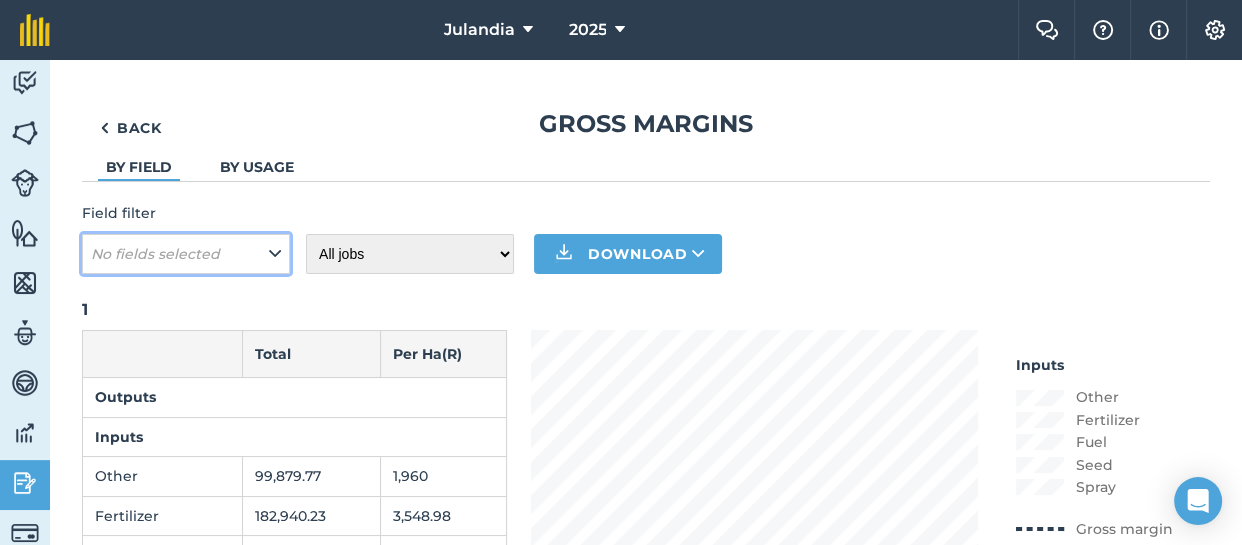 click at bounding box center [275, 254] 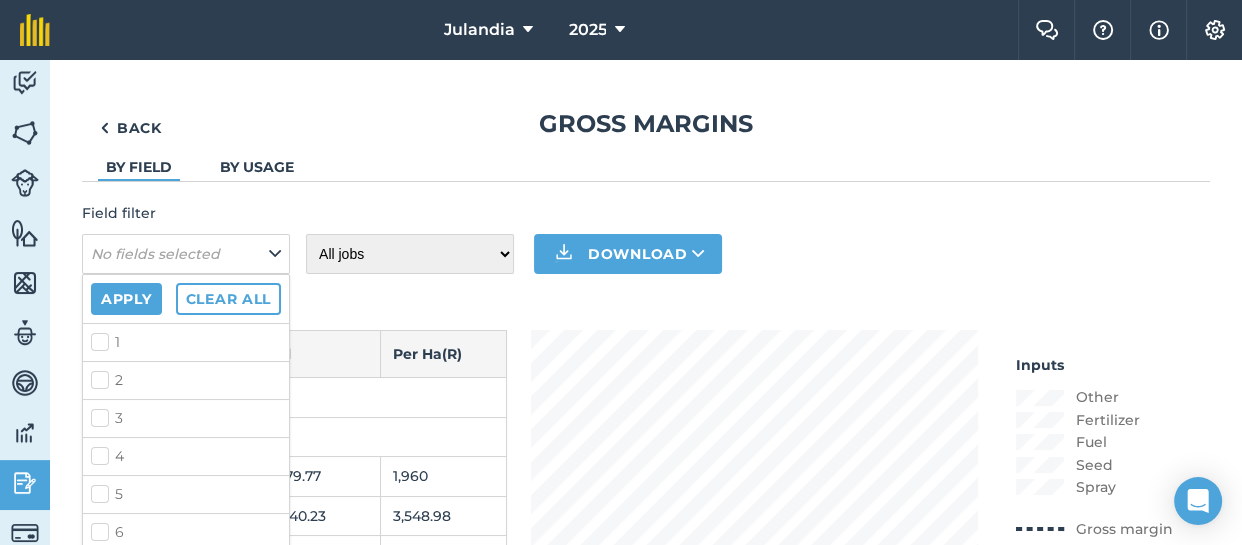 click on "1" at bounding box center (186, 342) 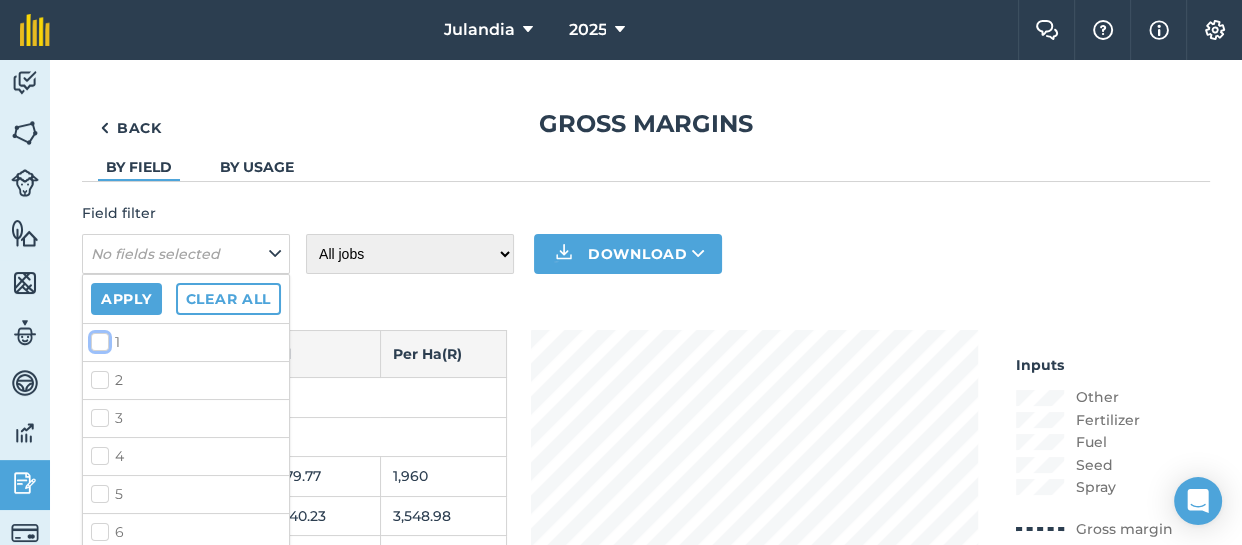 click on "1" at bounding box center [97, 338] 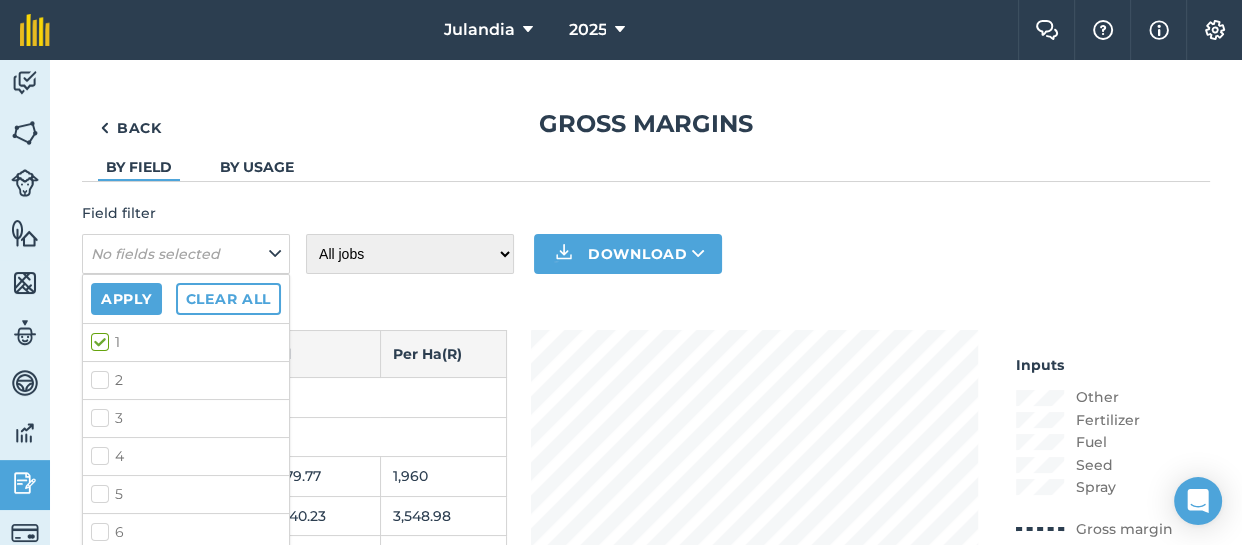click on "1" at bounding box center (186, 342) 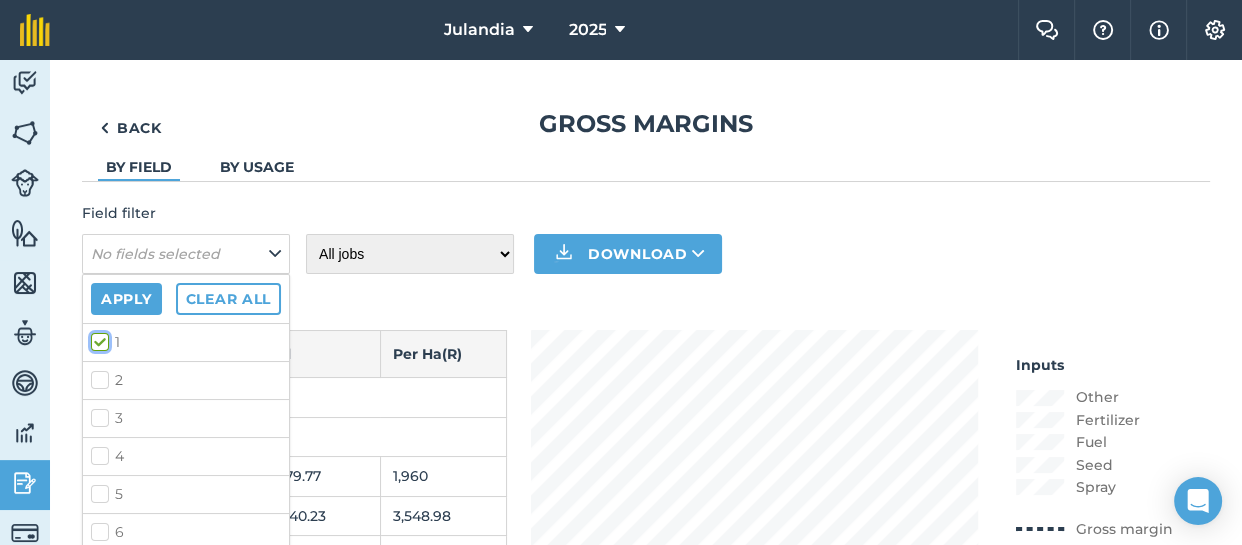 click on "1" at bounding box center (97, 338) 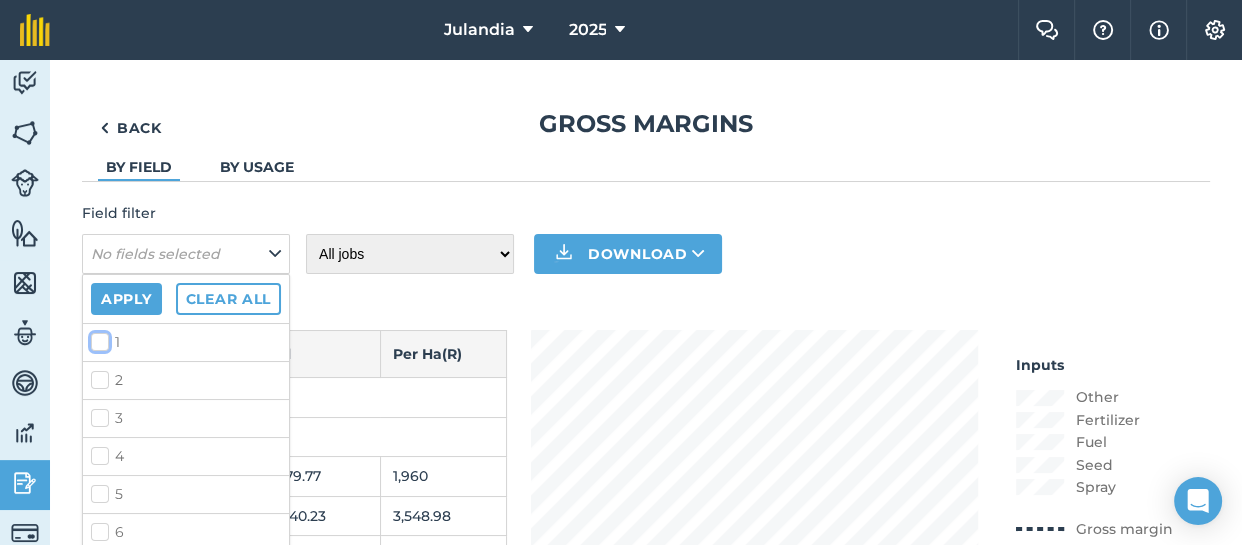 checkbox on "false" 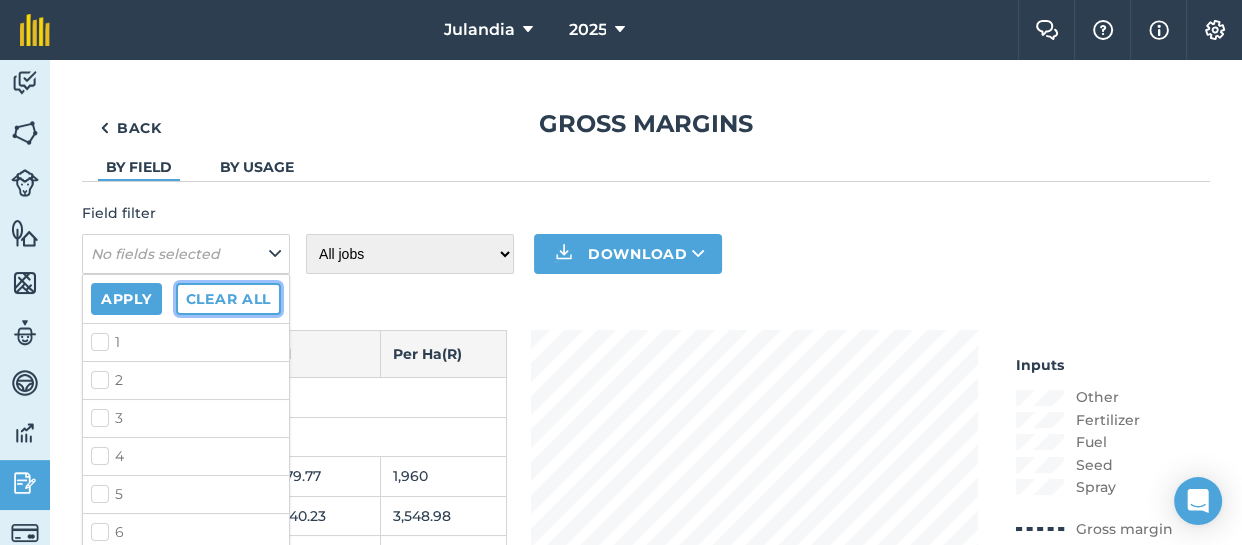 click on "Clear all" at bounding box center [228, 299] 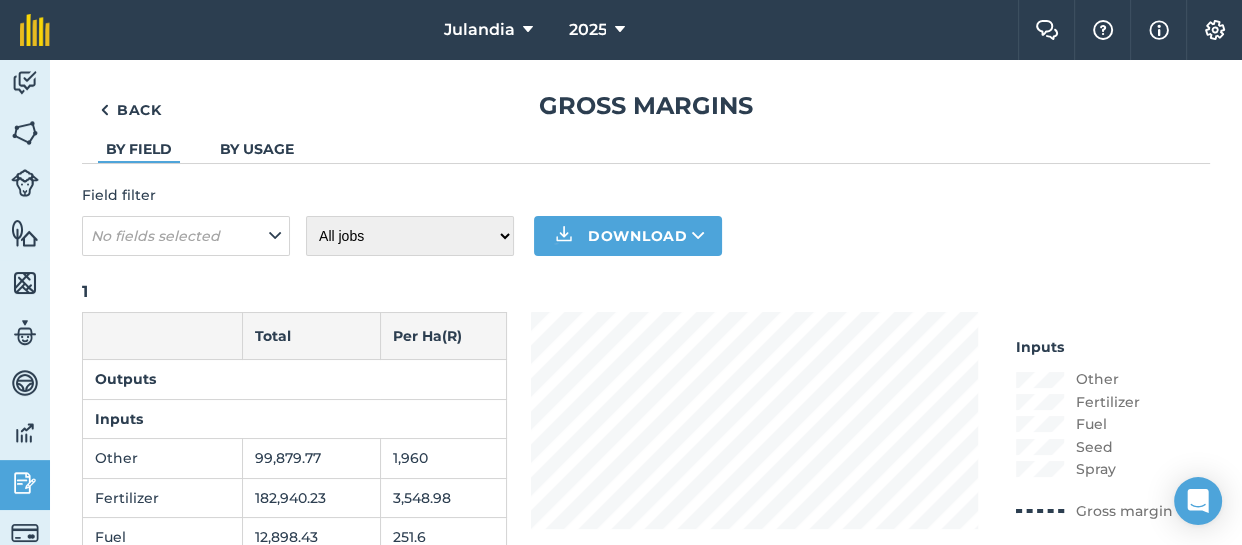 scroll, scrollTop: 0, scrollLeft: 0, axis: both 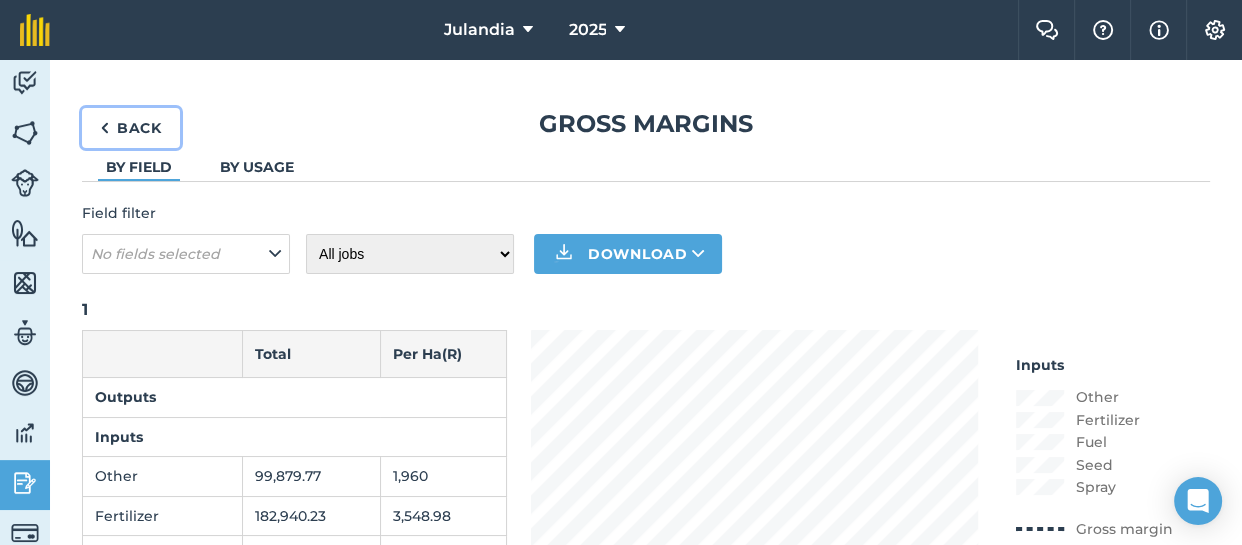 click on "Back" at bounding box center [131, 128] 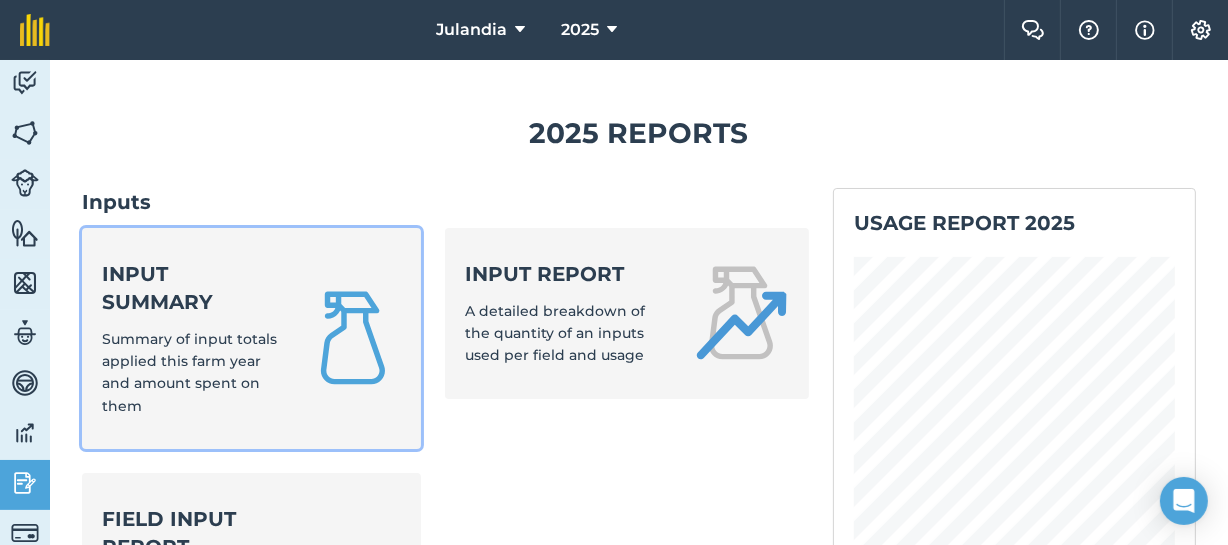 click on "Input summary Summary of input totals applied this farm year and amount spent on them" at bounding box center (191, 339) 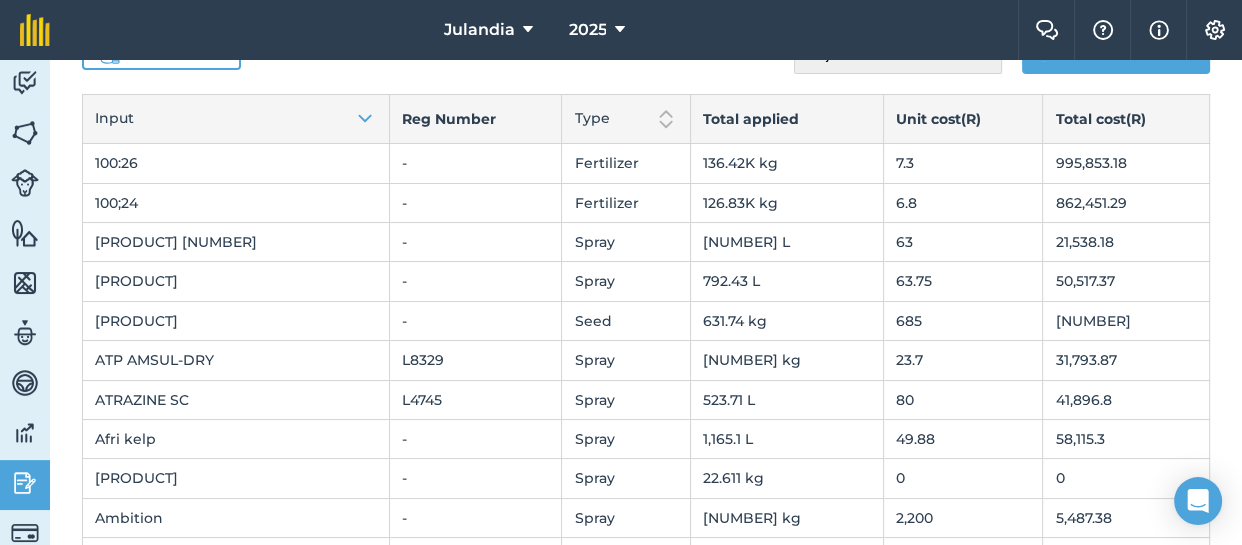 scroll, scrollTop: 124, scrollLeft: 0, axis: vertical 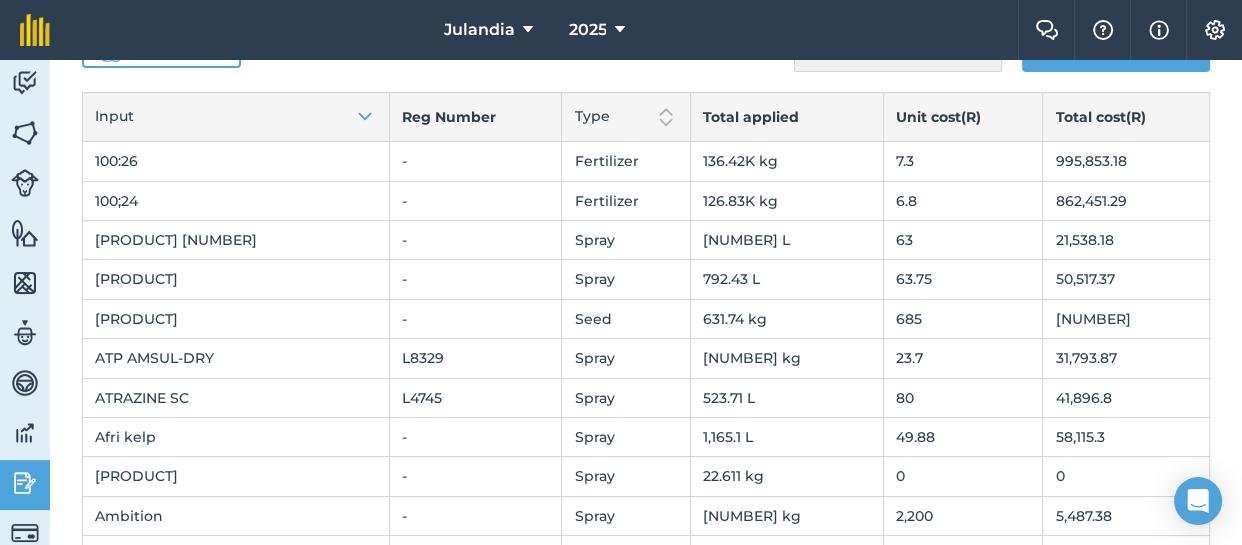 click on "0" at bounding box center [963, 476] 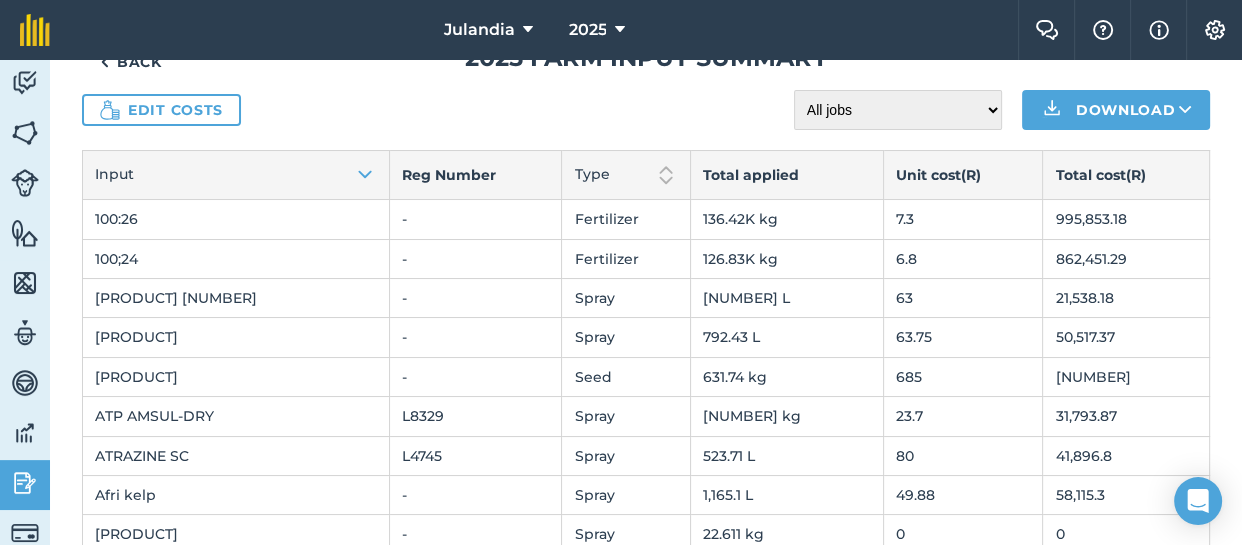 scroll, scrollTop: 0, scrollLeft: 0, axis: both 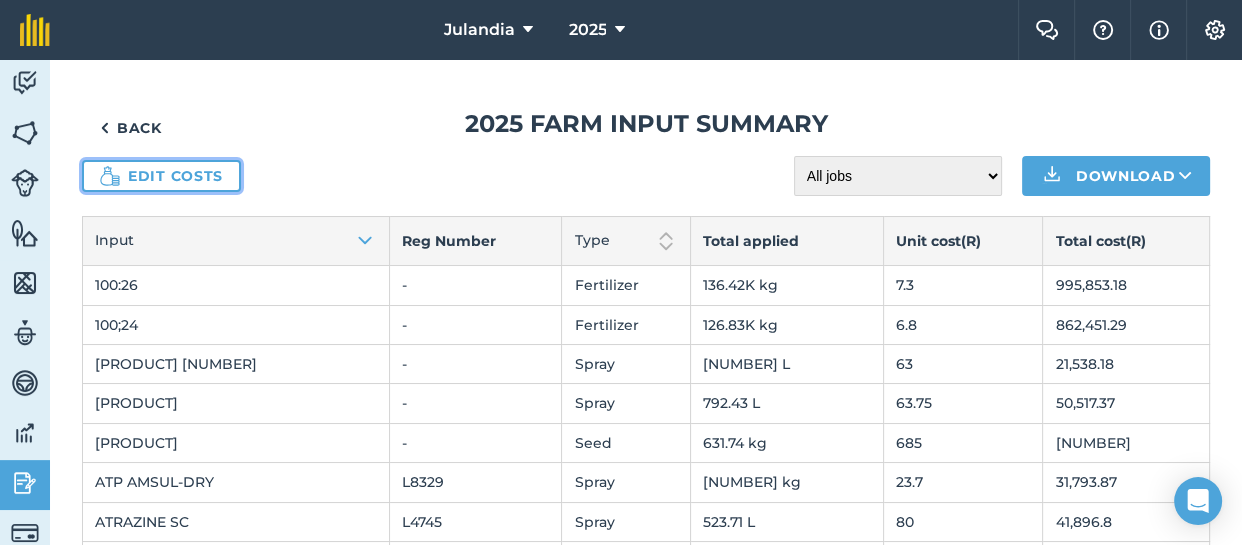 click on "Edit costs" at bounding box center (161, 176) 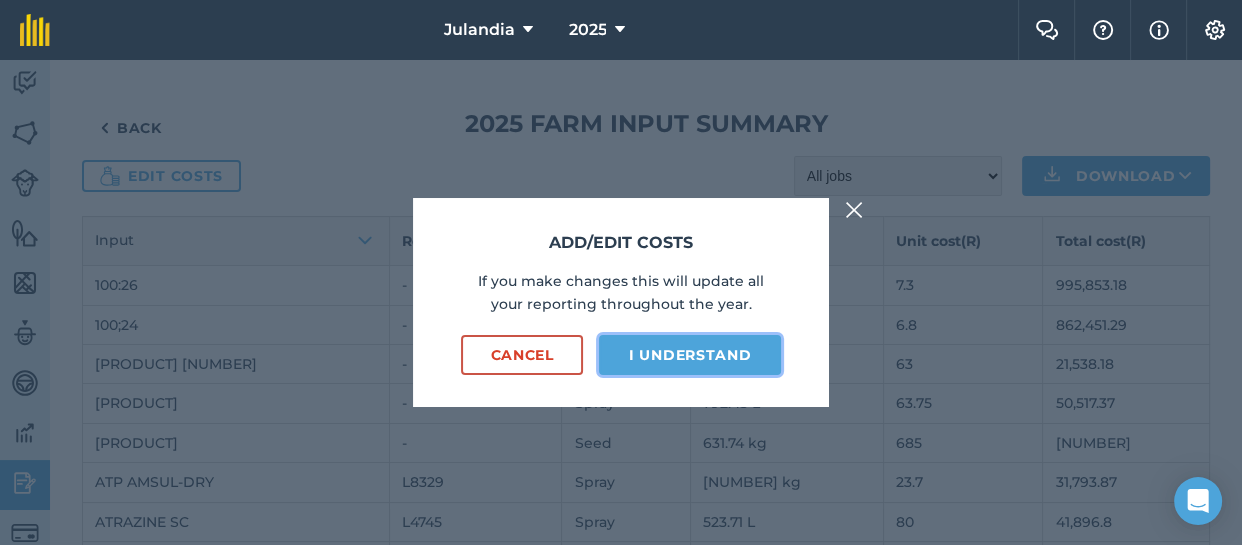 click on "I understand" at bounding box center (690, 355) 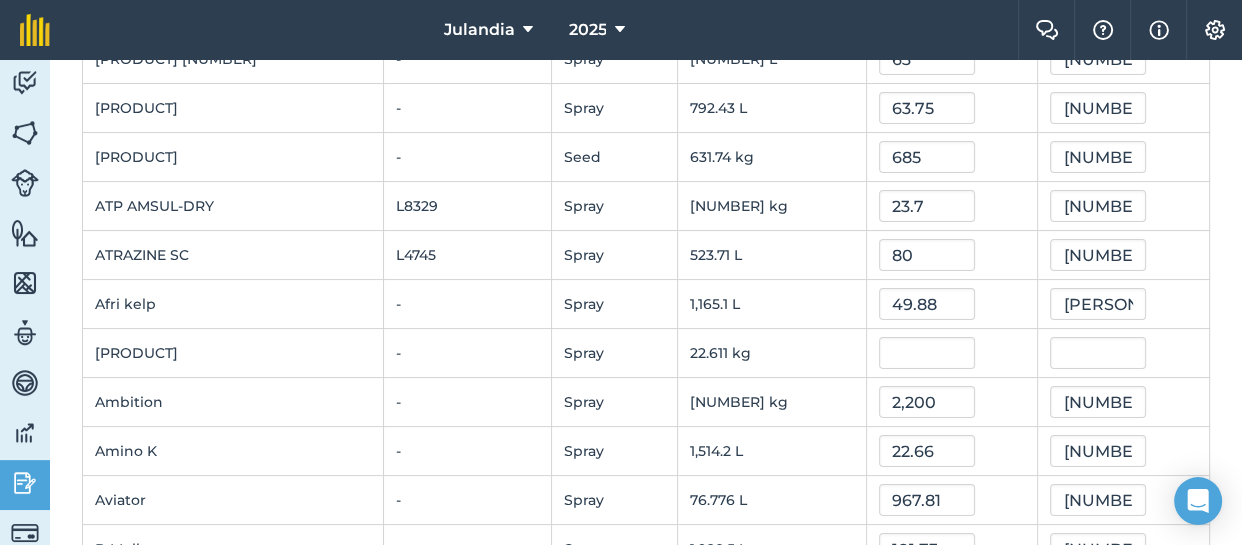 scroll, scrollTop: 311, scrollLeft: 0, axis: vertical 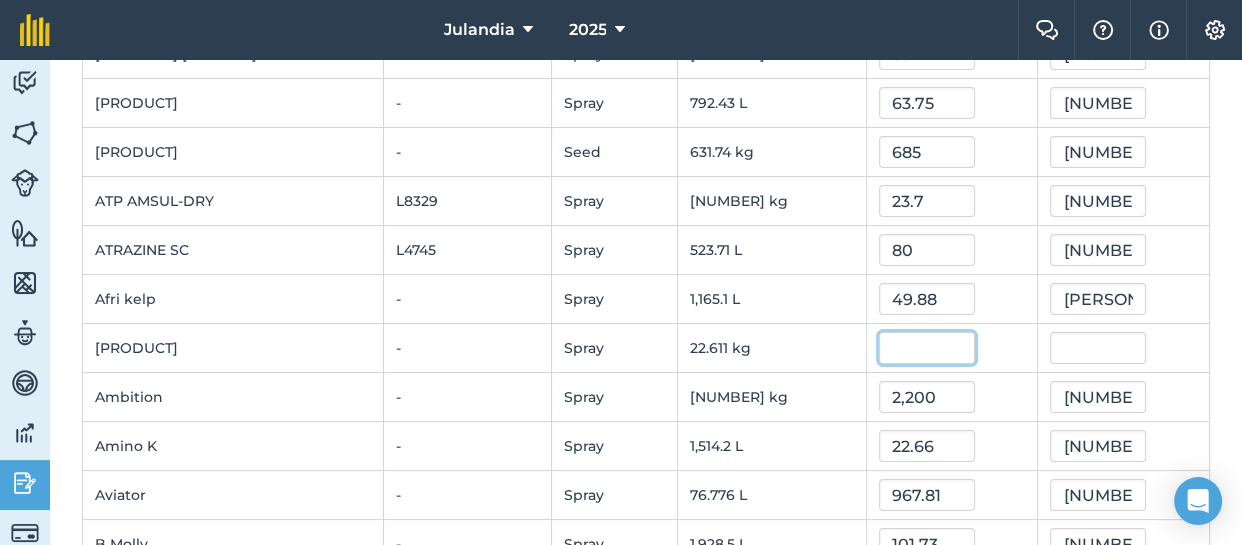 click at bounding box center [927, 348] 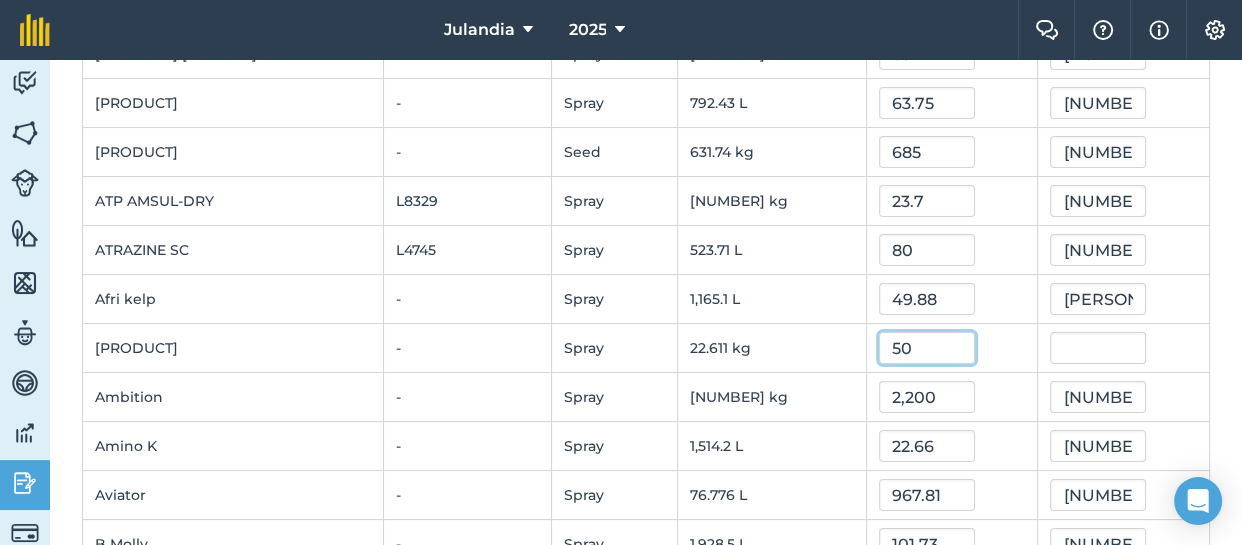 type on "5" 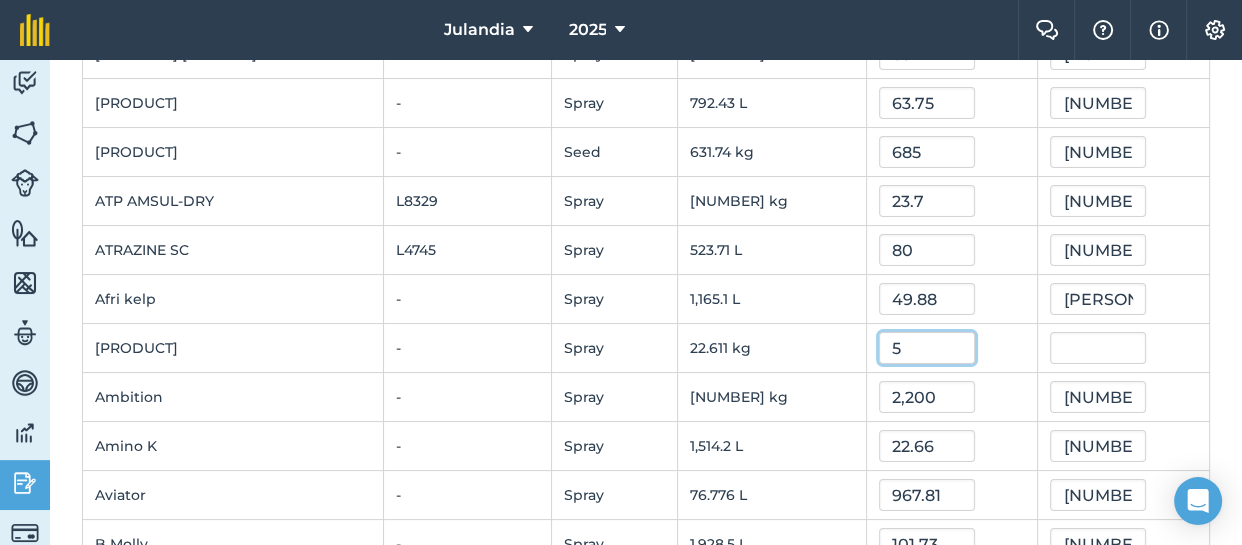 type 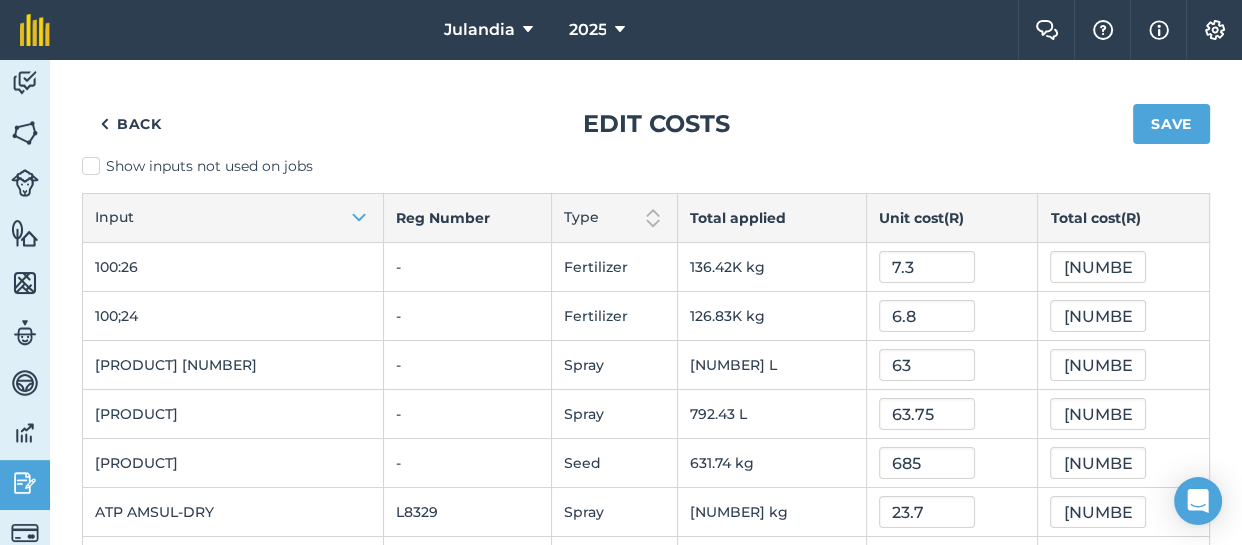 scroll, scrollTop: 0, scrollLeft: 0, axis: both 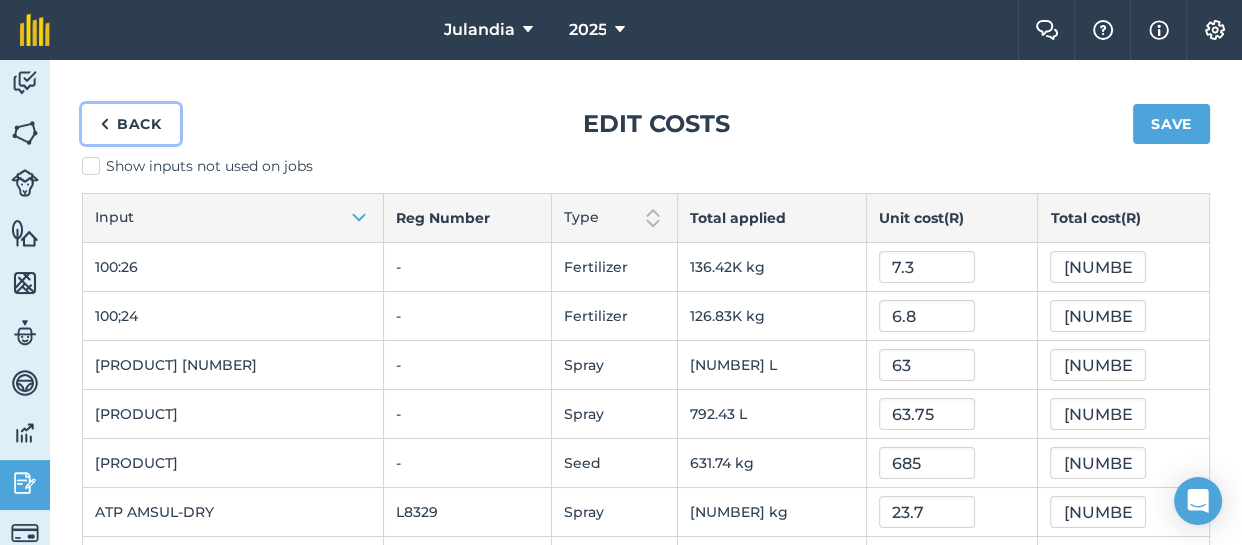 click on "Back" at bounding box center (131, 124) 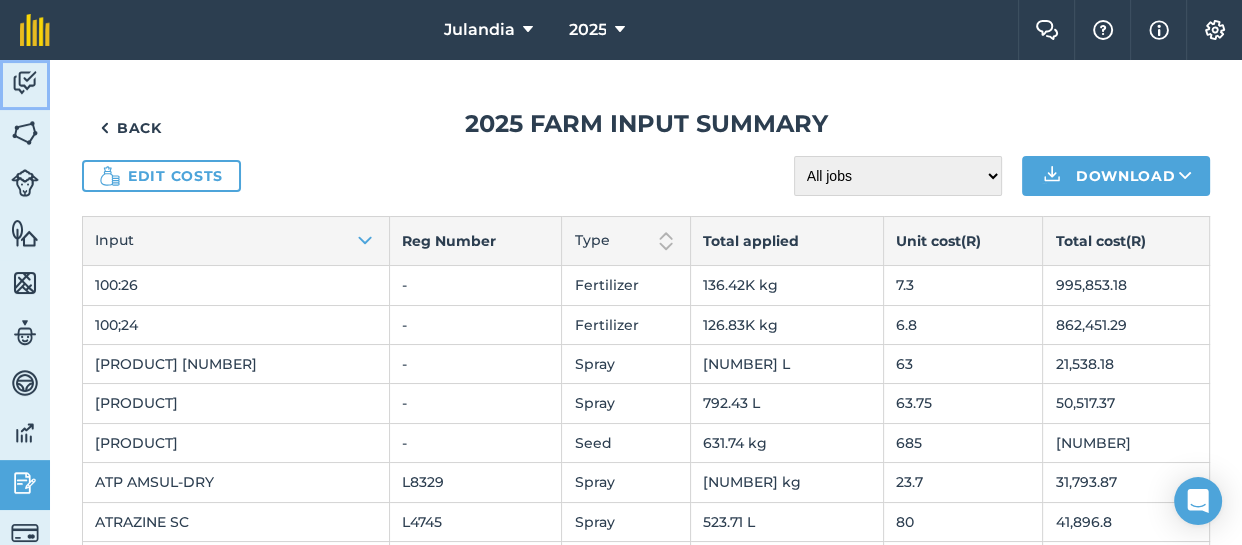 click at bounding box center [25, 83] 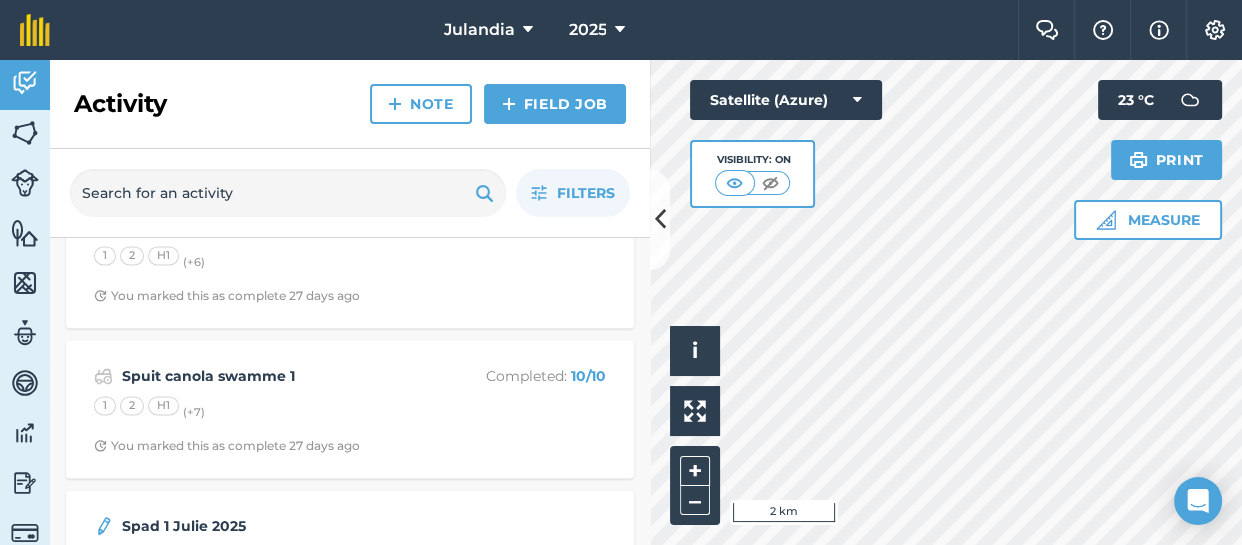scroll, scrollTop: 2851, scrollLeft: 0, axis: vertical 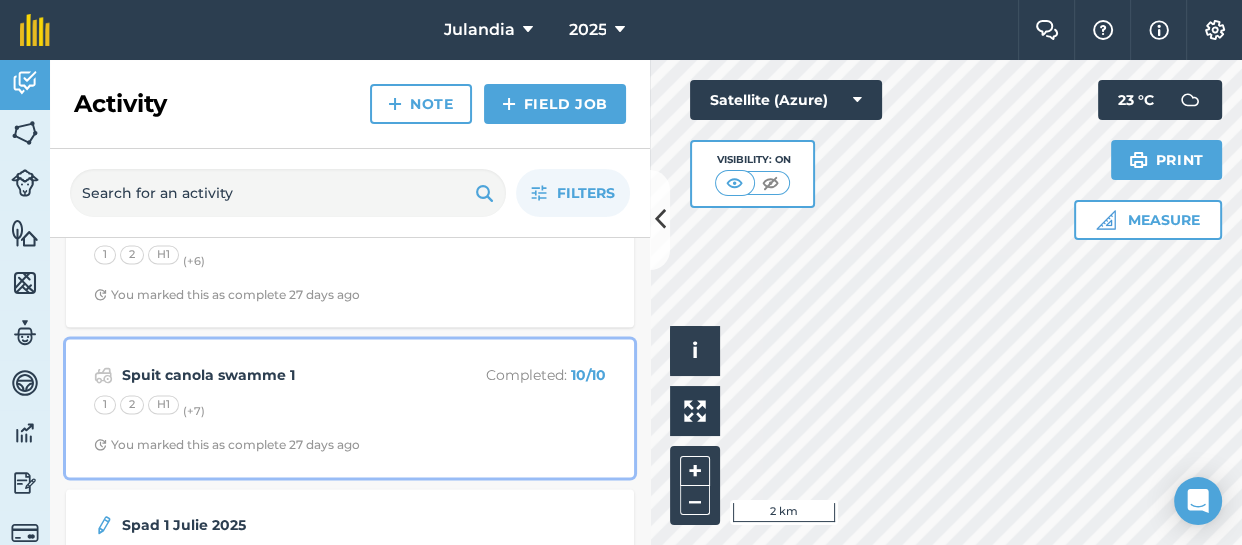 click on "Spuit canola swamme 1 Completed :   10 / 10 1 2 H1 (+ 7 ) You marked this as complete 27 days ago" at bounding box center (350, 408) 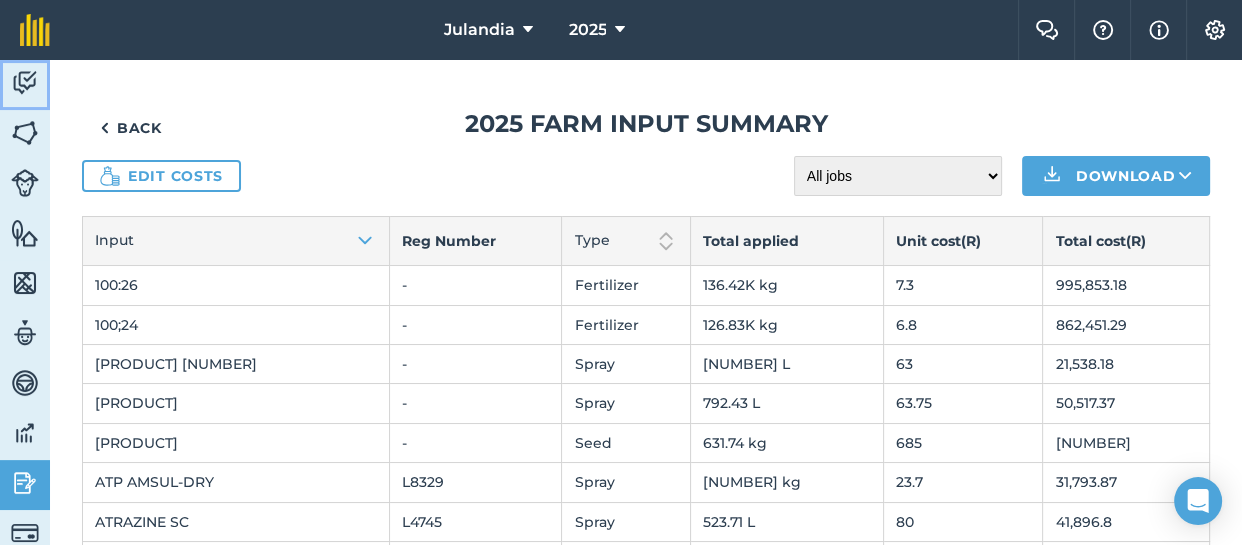 click at bounding box center (25, 83) 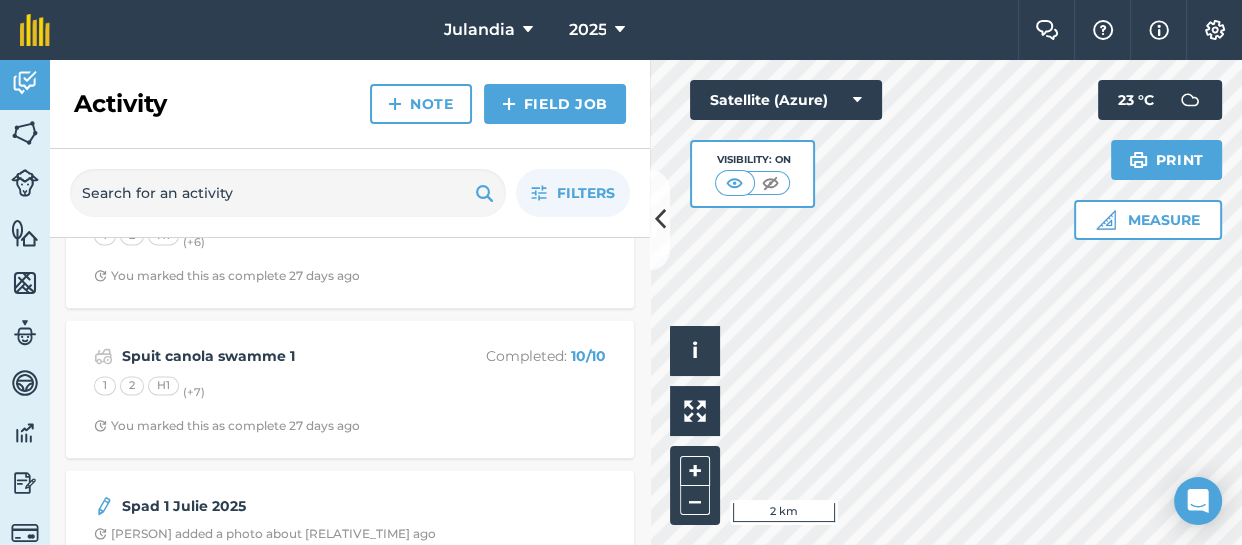 scroll, scrollTop: 2873, scrollLeft: 0, axis: vertical 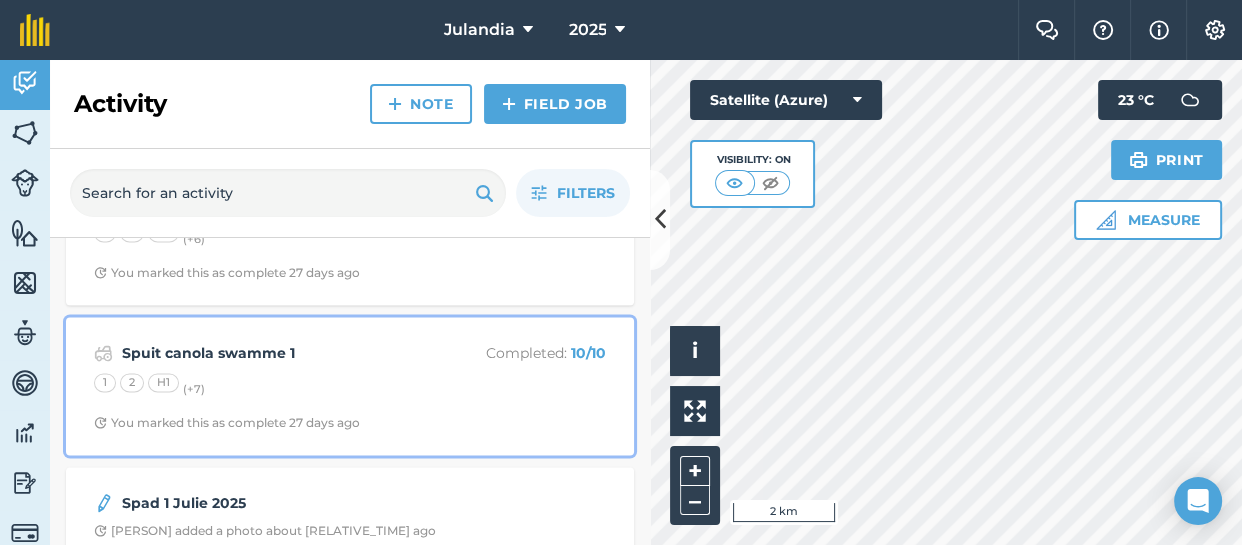 click on "Spuit canola swamme 1" at bounding box center [280, 353] 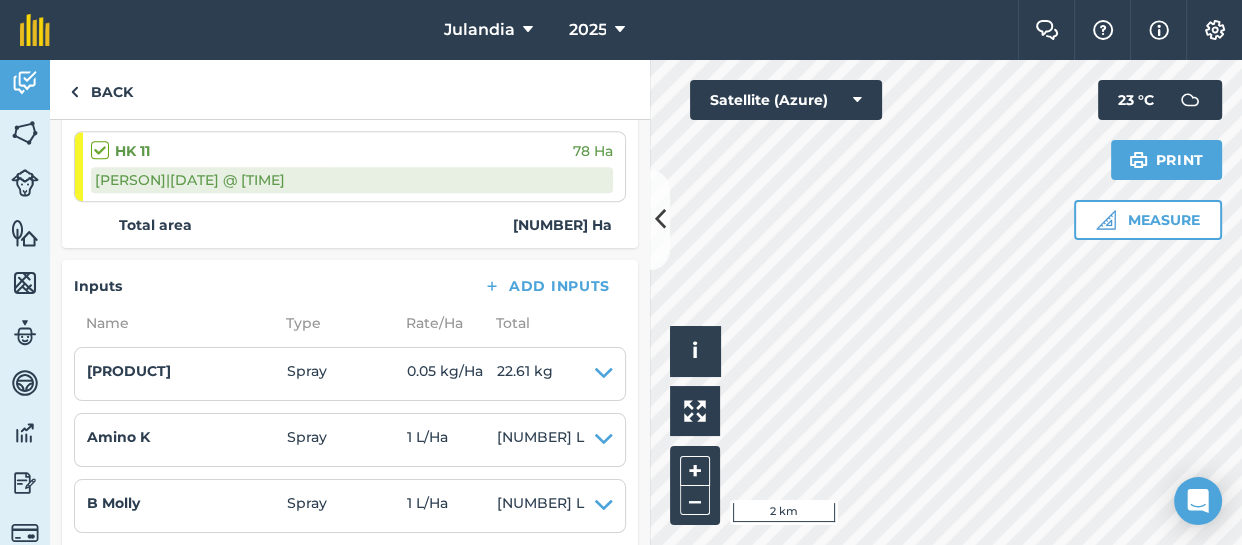scroll, scrollTop: 1058, scrollLeft: 0, axis: vertical 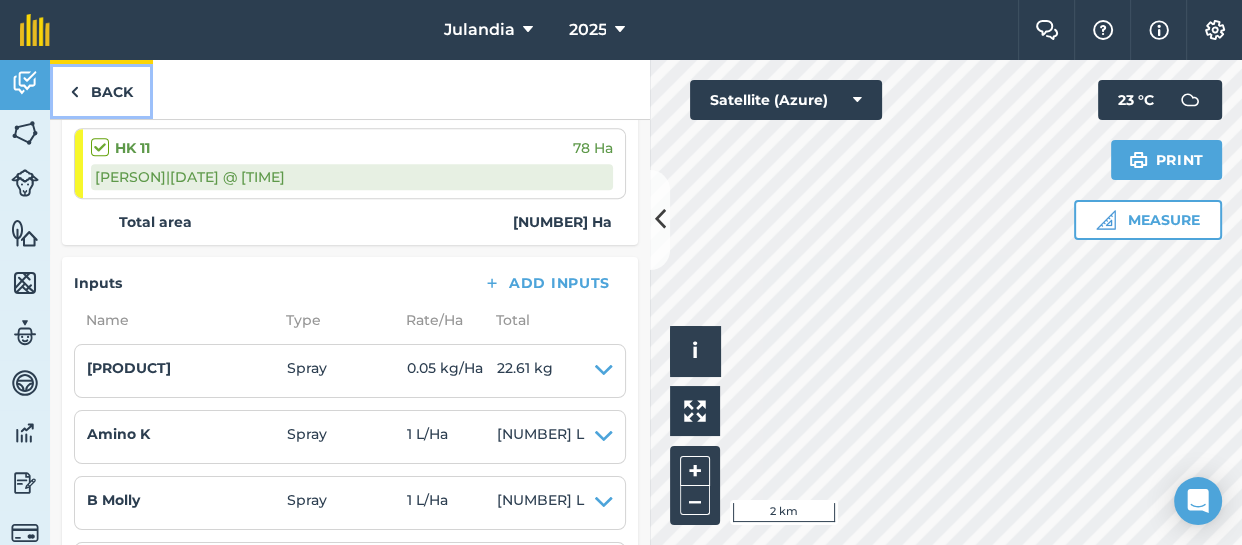 click on "Back" at bounding box center [101, 89] 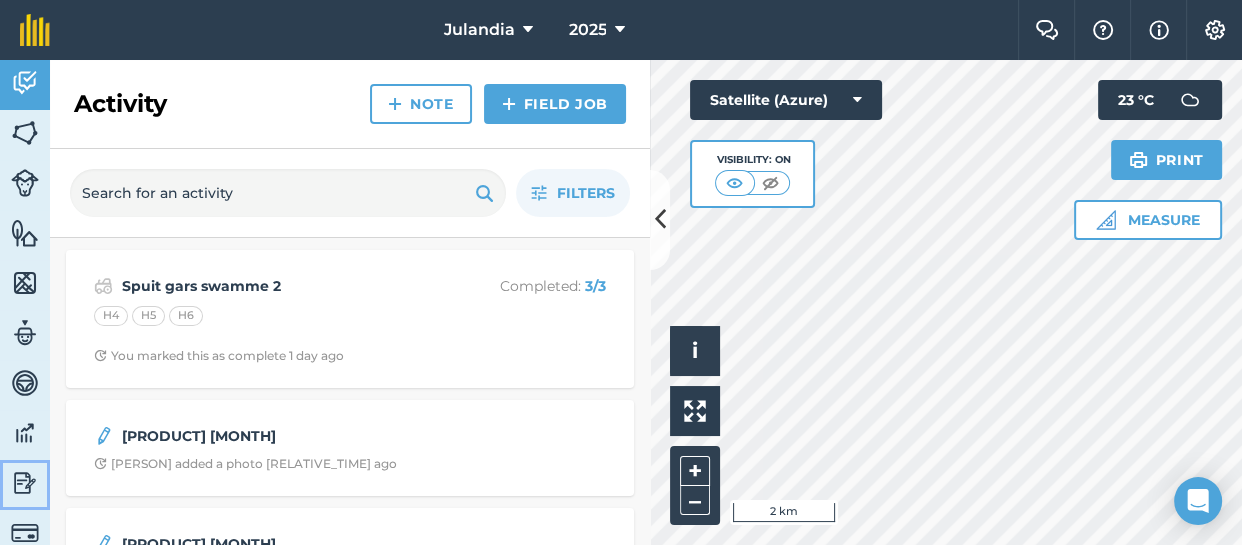 click at bounding box center [25, 483] 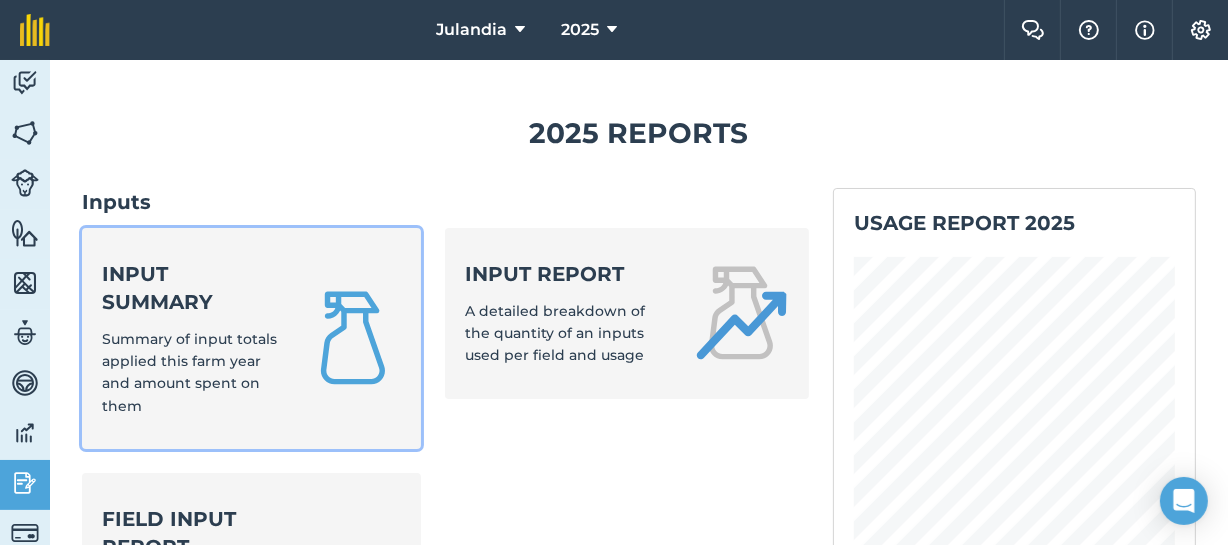 click on "Summary of input totals applied this farm year and amount spent on them" at bounding box center (189, 372) 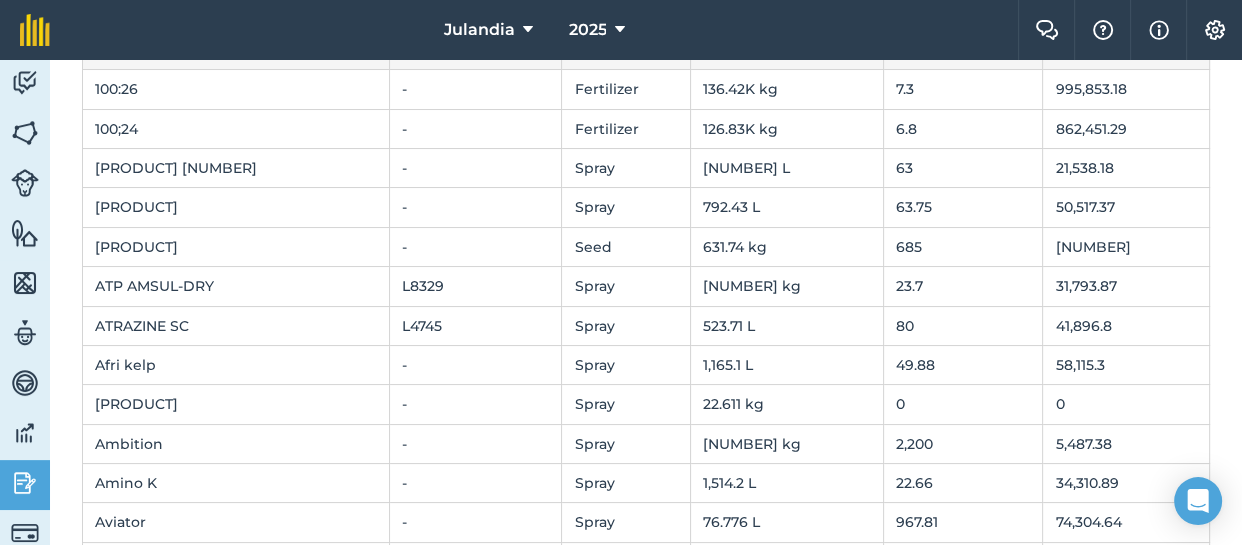 scroll, scrollTop: 197, scrollLeft: 0, axis: vertical 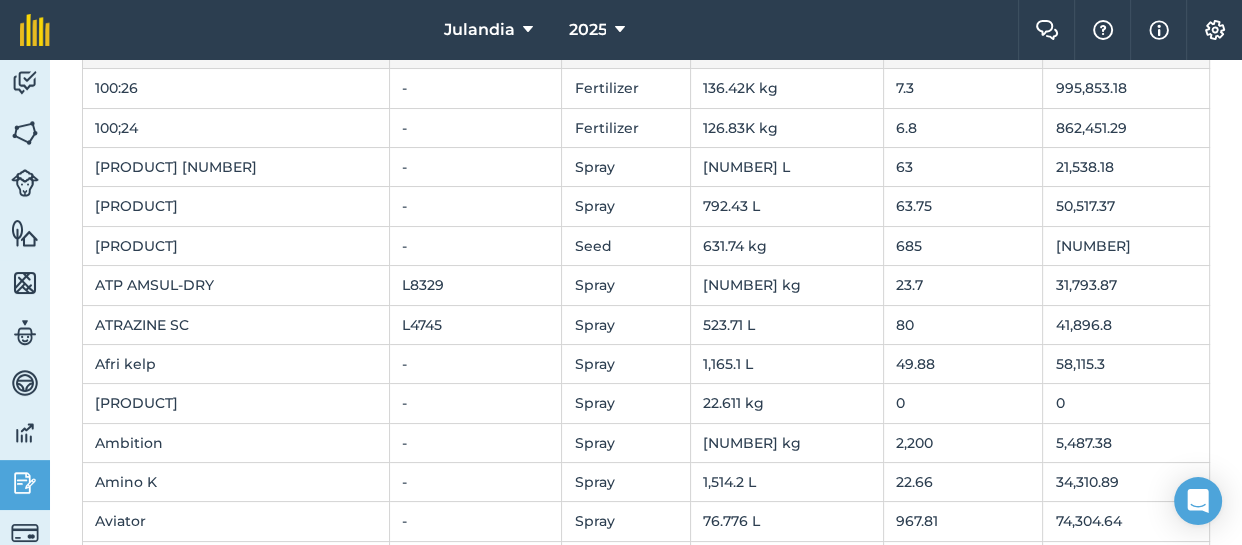 click on "0" at bounding box center [963, 403] 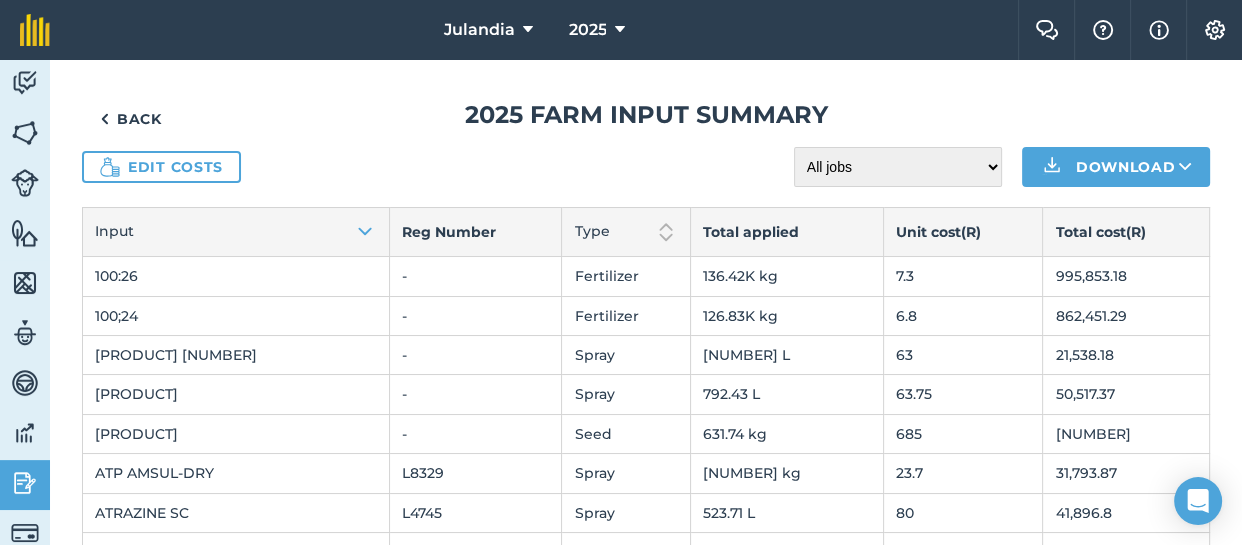 scroll, scrollTop: 0, scrollLeft: 0, axis: both 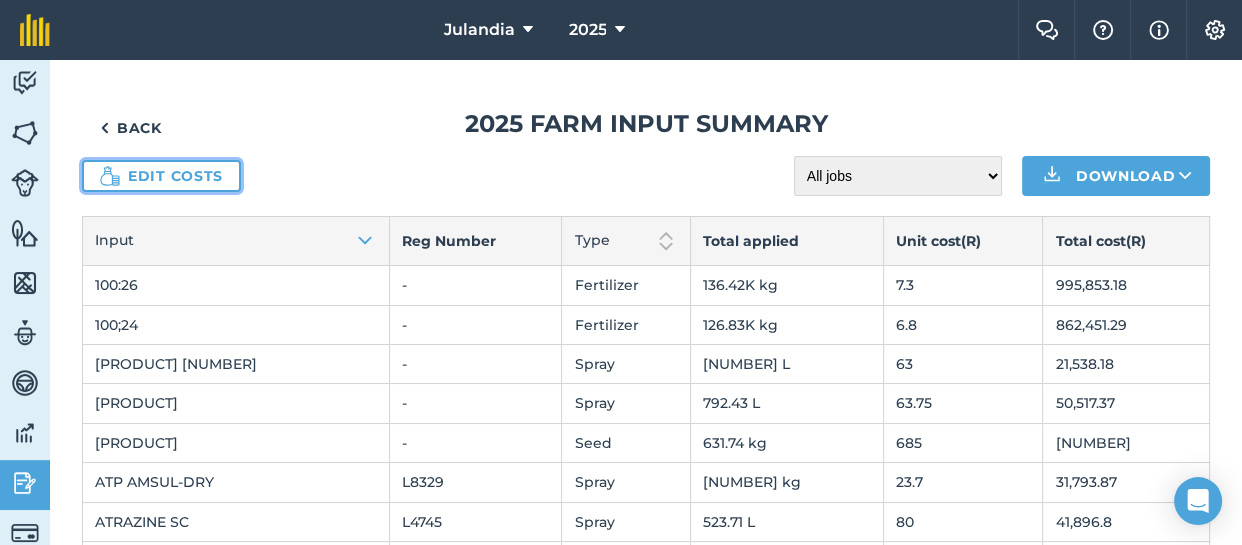 click on "Edit costs" at bounding box center [161, 176] 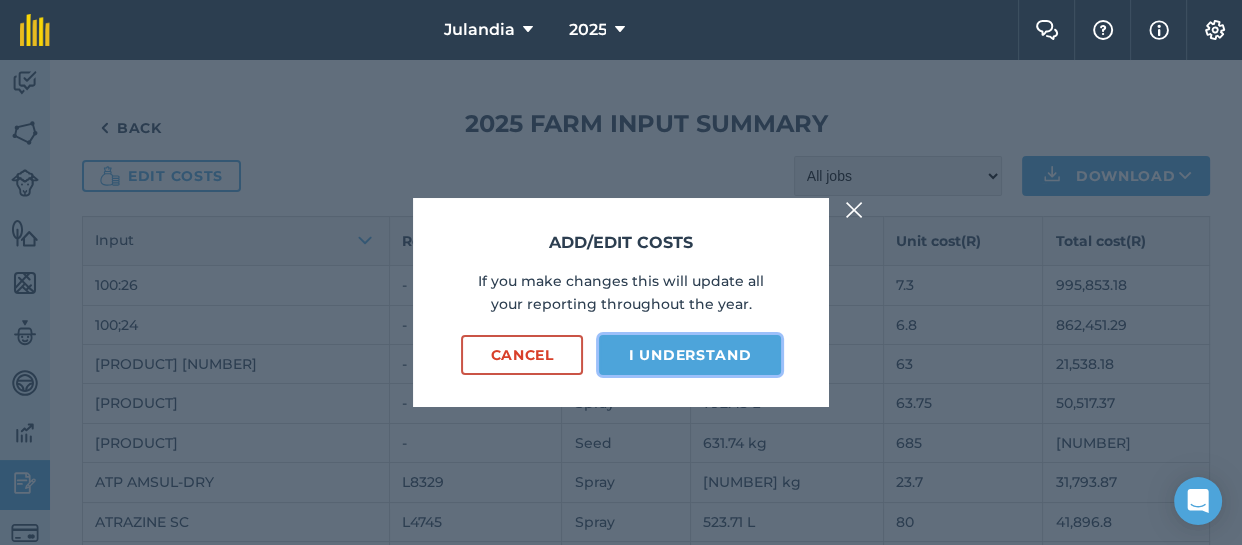 click on "I understand" at bounding box center [690, 355] 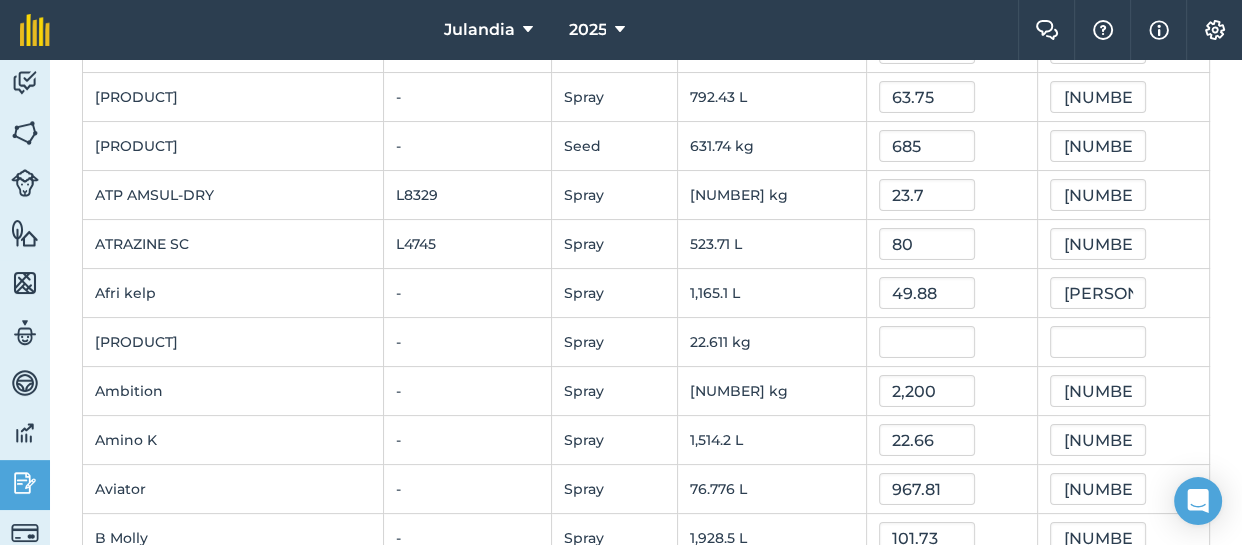 scroll, scrollTop: 318, scrollLeft: 0, axis: vertical 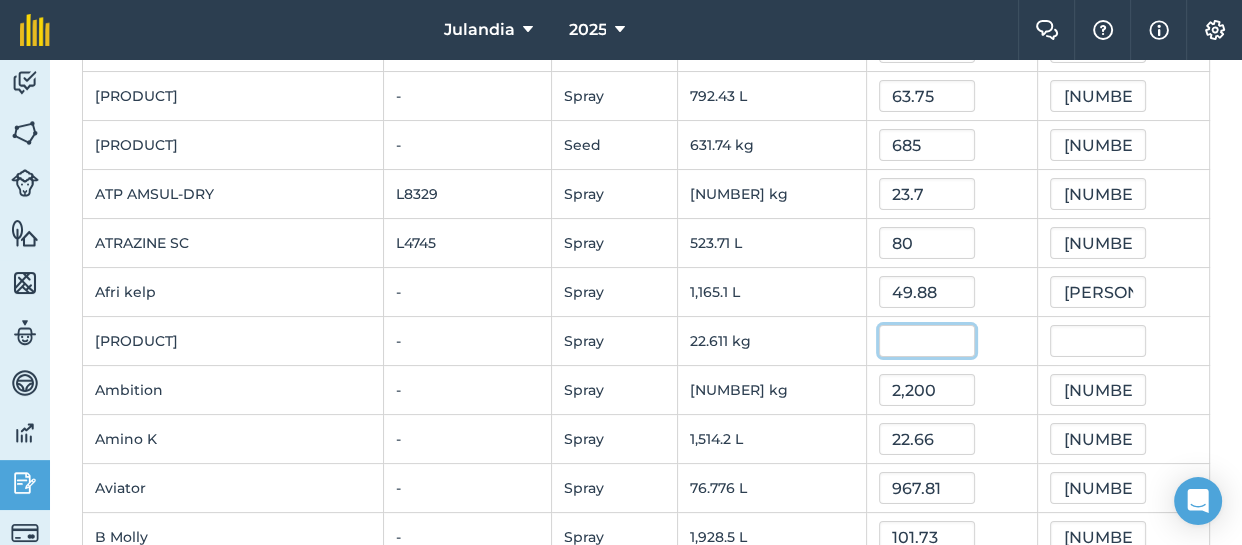 click at bounding box center [927, 341] 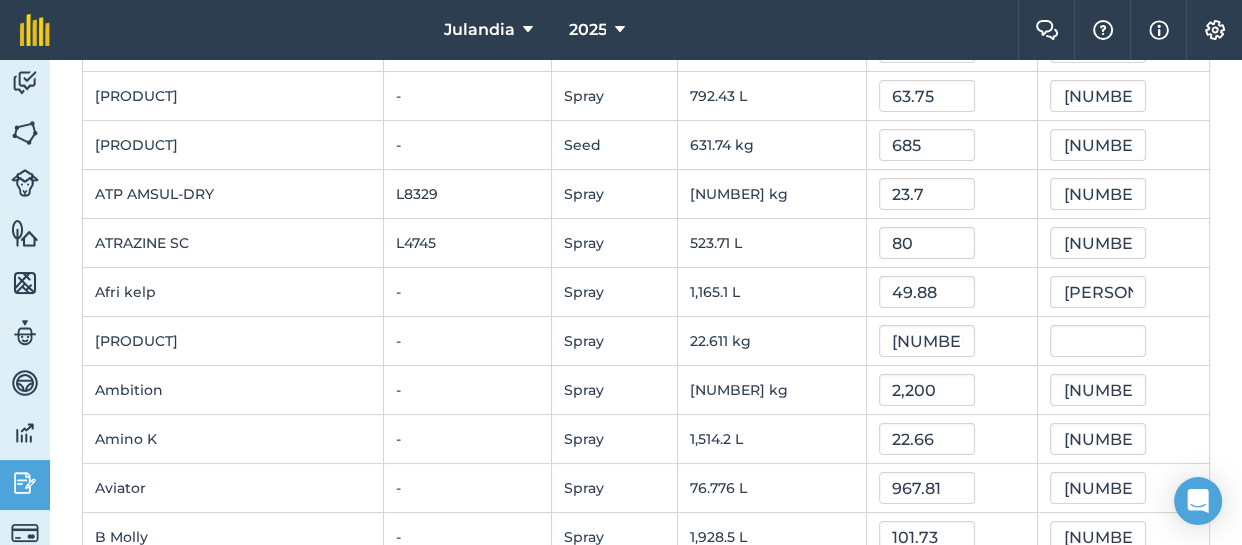 type on "2,500" 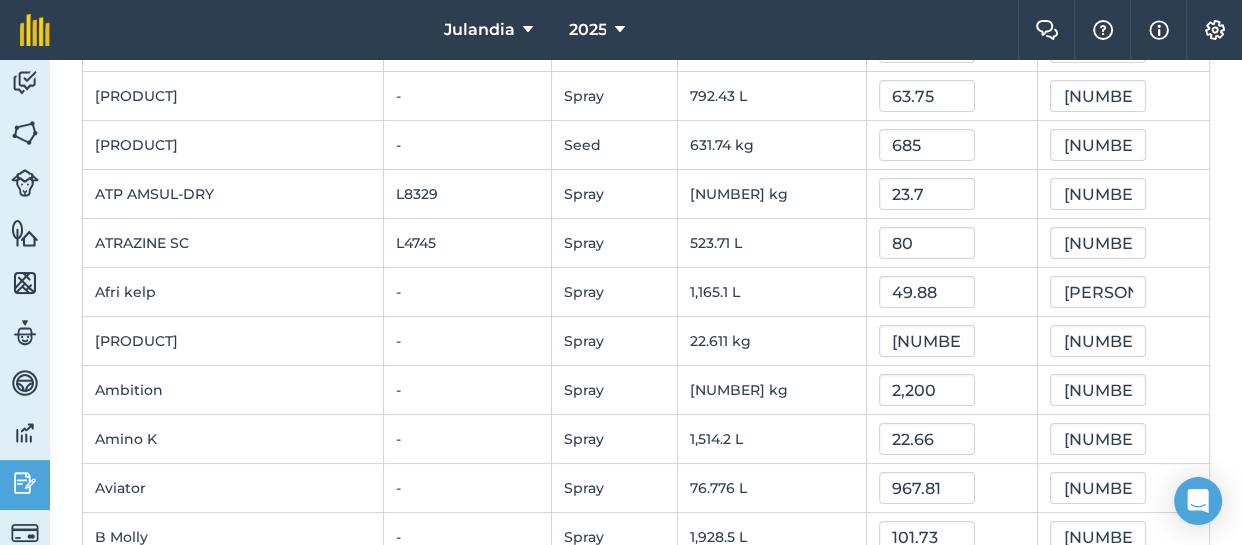 click on "2,200" at bounding box center (952, 390) 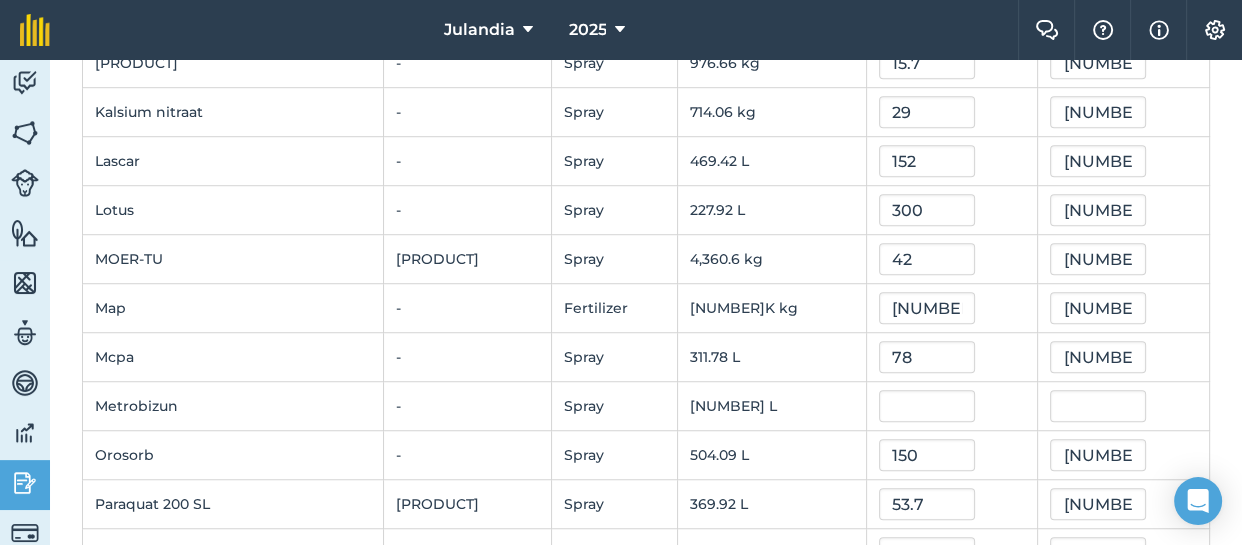 scroll, scrollTop: 1334, scrollLeft: 0, axis: vertical 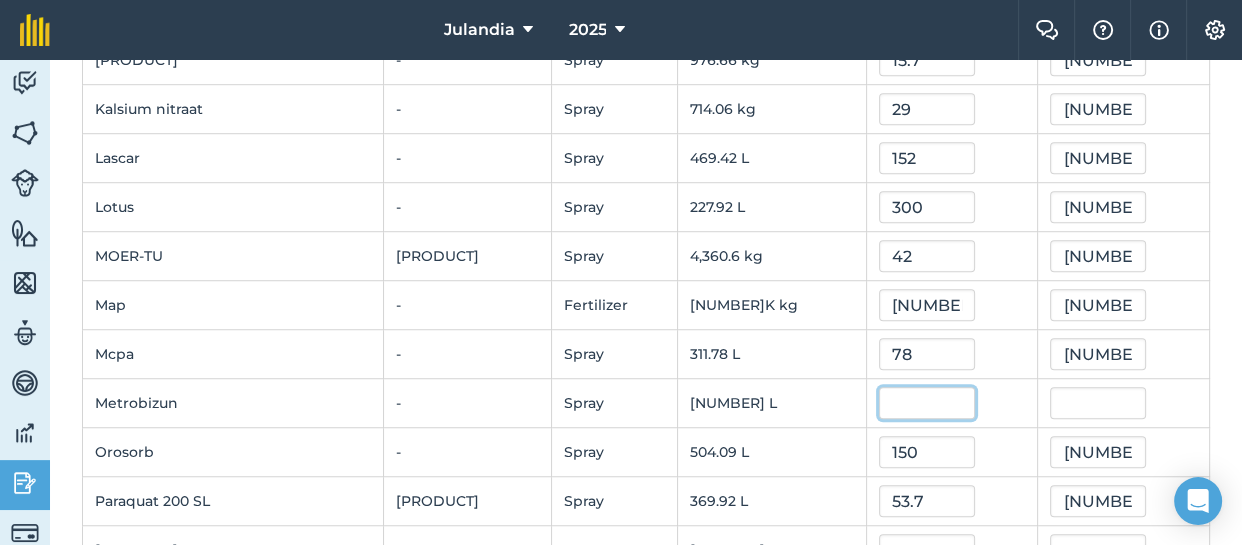 click at bounding box center [927, 403] 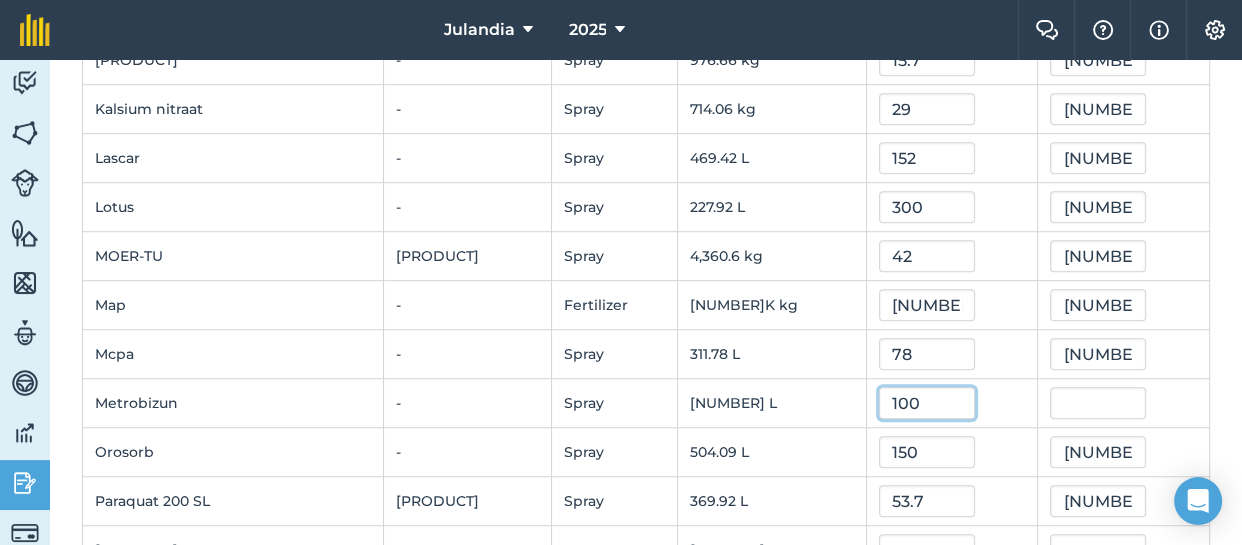 type on "100" 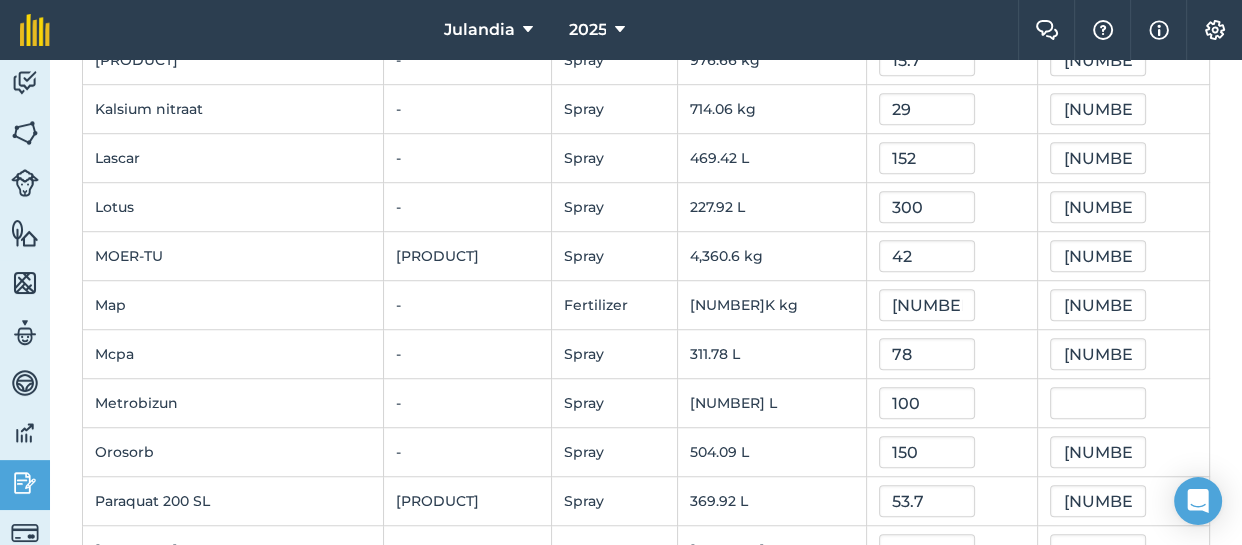 type on "2,559.1574" 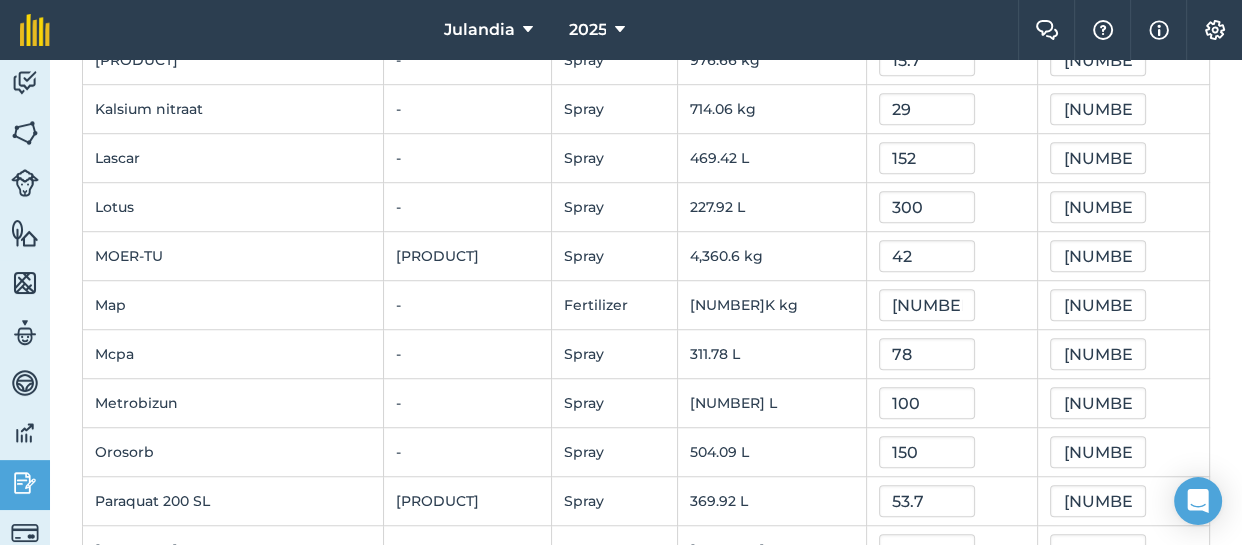 click on "100" at bounding box center [952, 403] 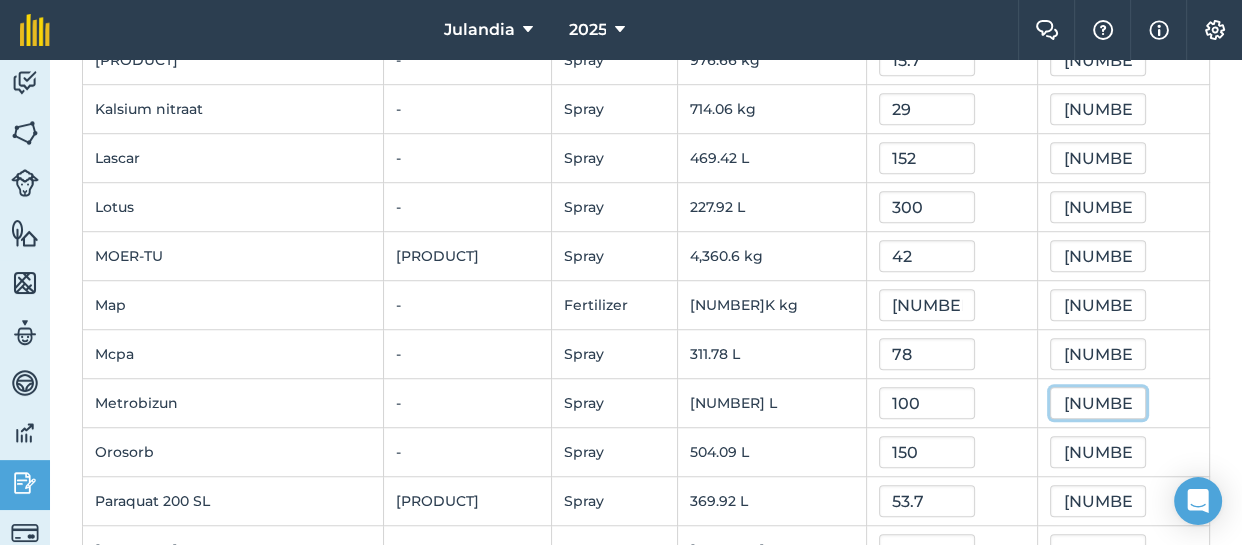 click on "2,559.1574" at bounding box center [1098, 403] 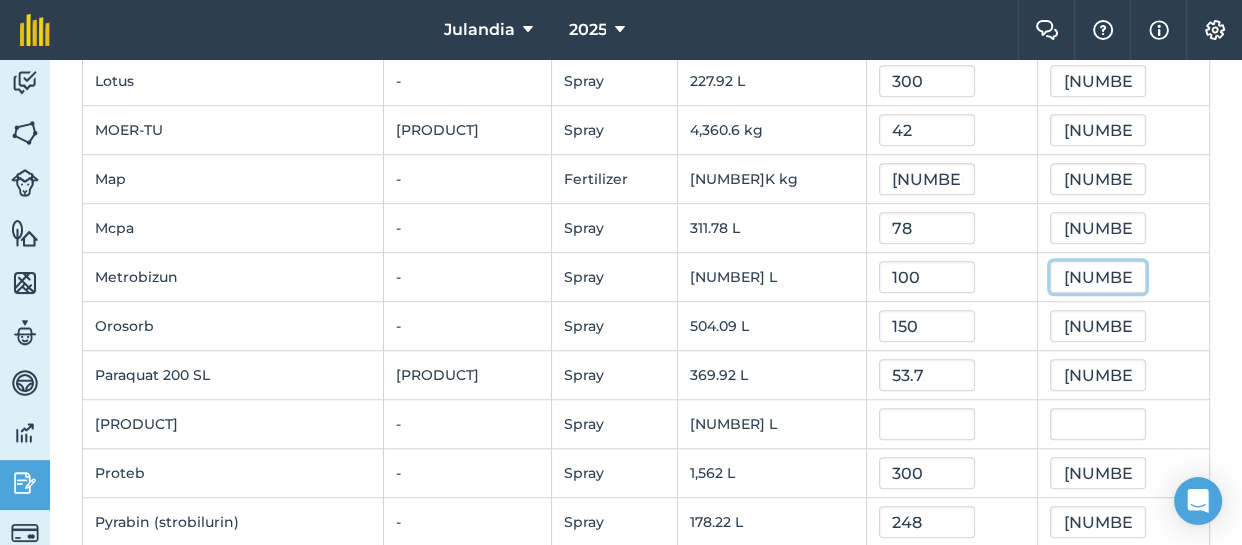 scroll, scrollTop: 1461, scrollLeft: 0, axis: vertical 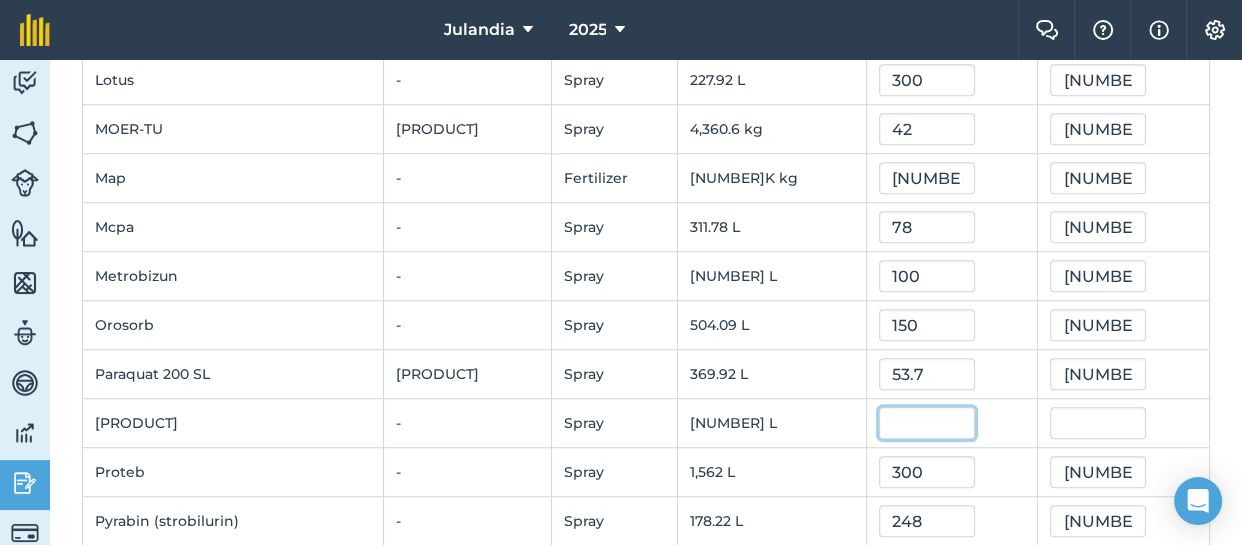 click at bounding box center [927, 423] 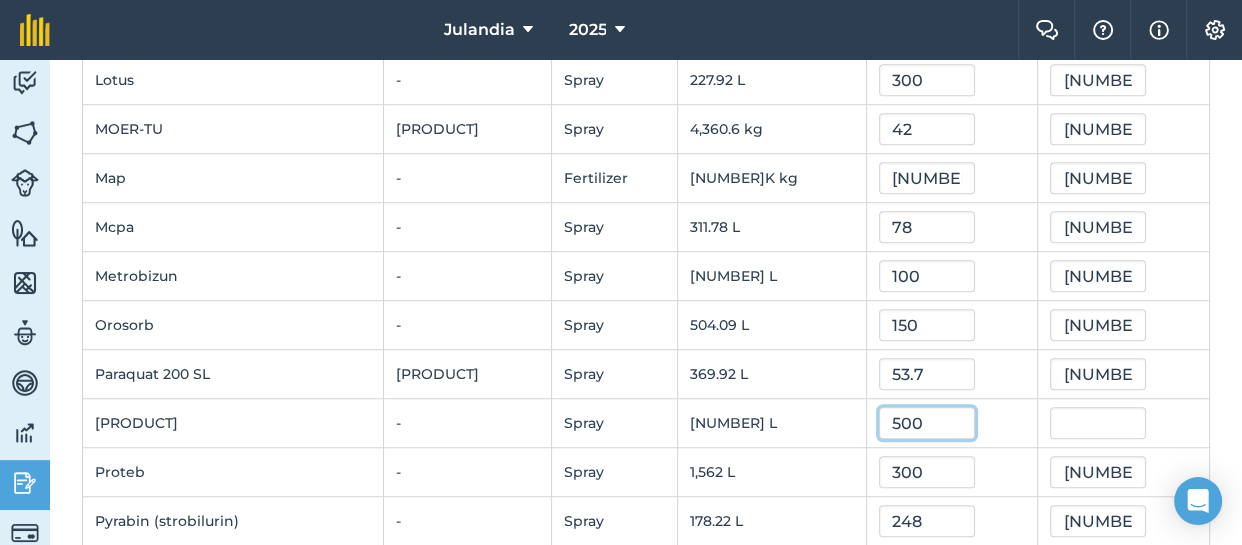 type on "500" 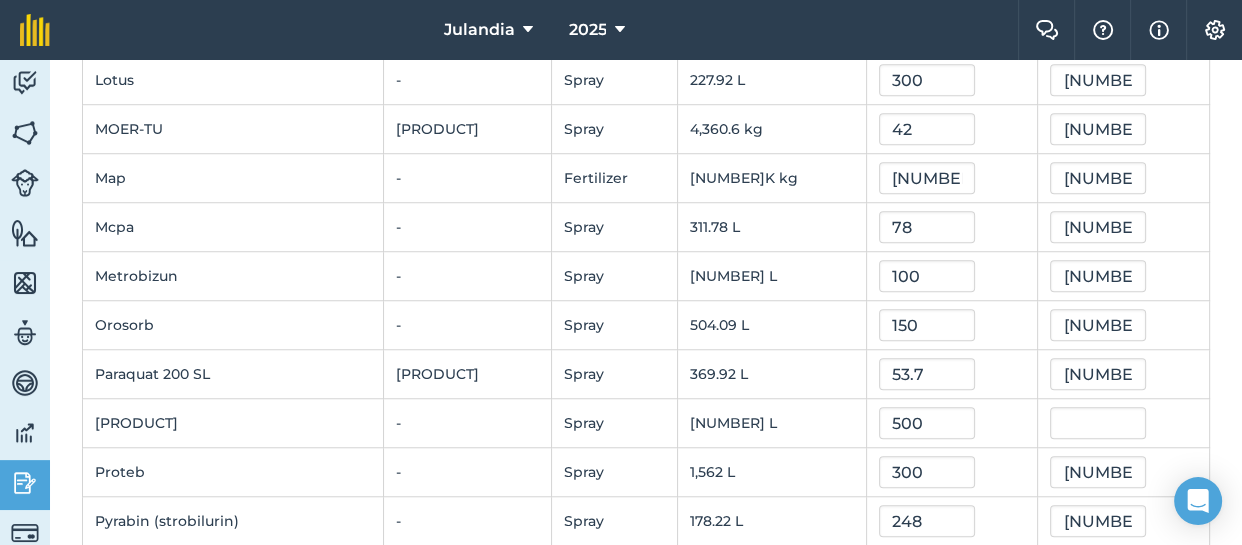 type on "54,796.965" 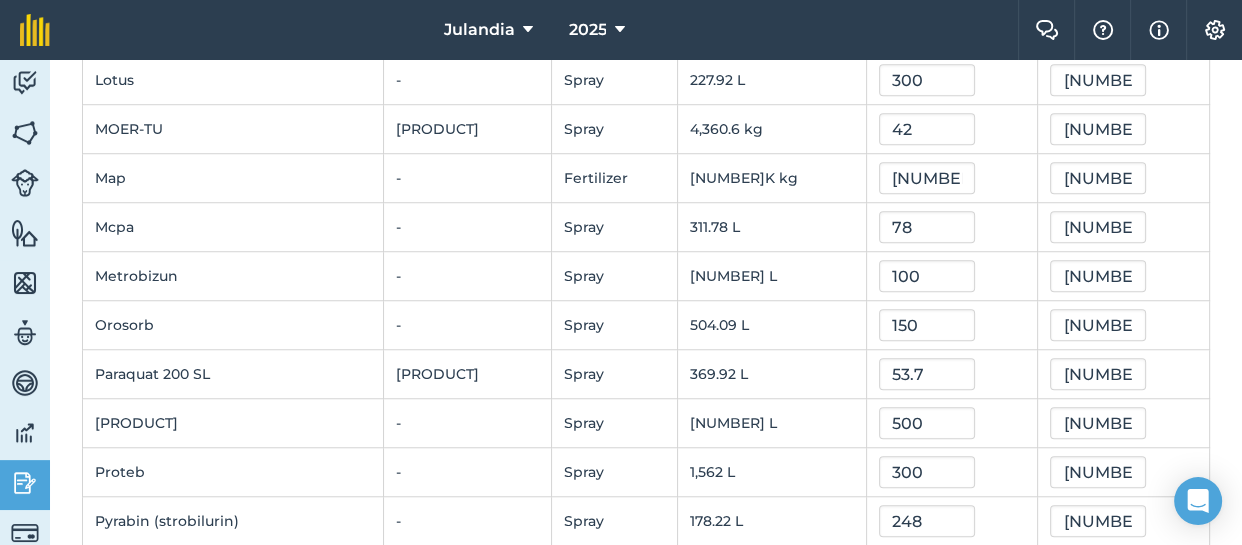 click on "300" at bounding box center (952, 472) 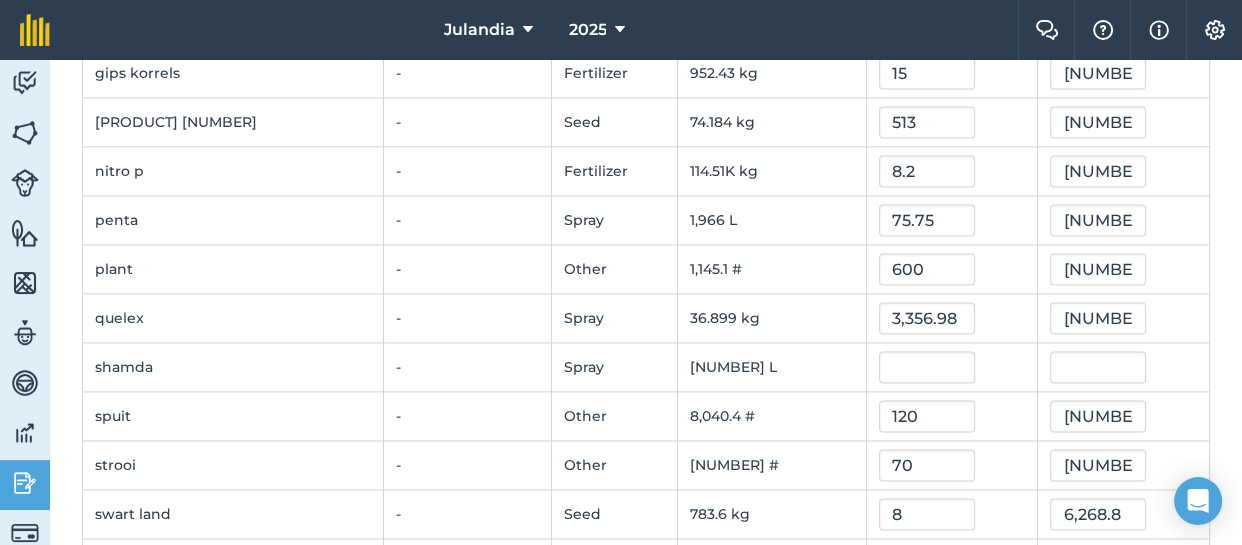 scroll, scrollTop: 2570, scrollLeft: 0, axis: vertical 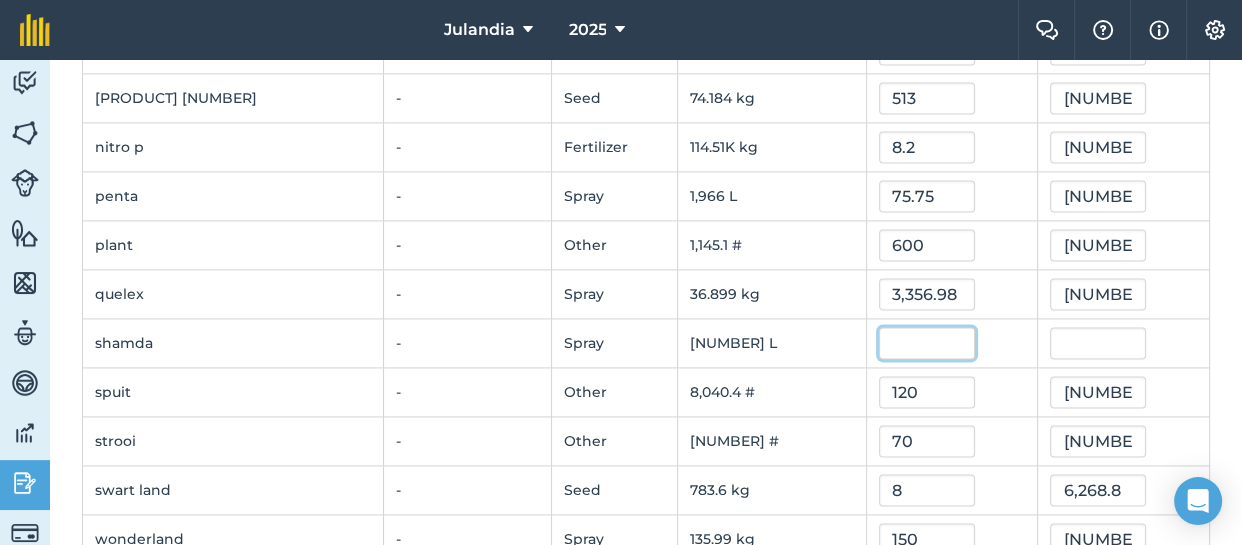 click at bounding box center (927, 343) 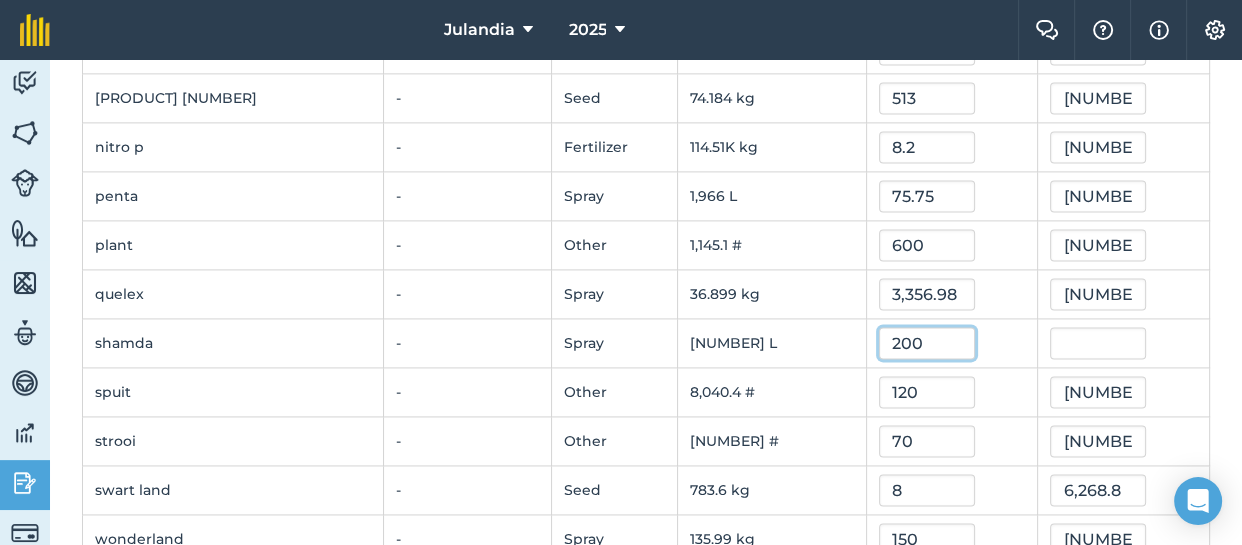 type on "200" 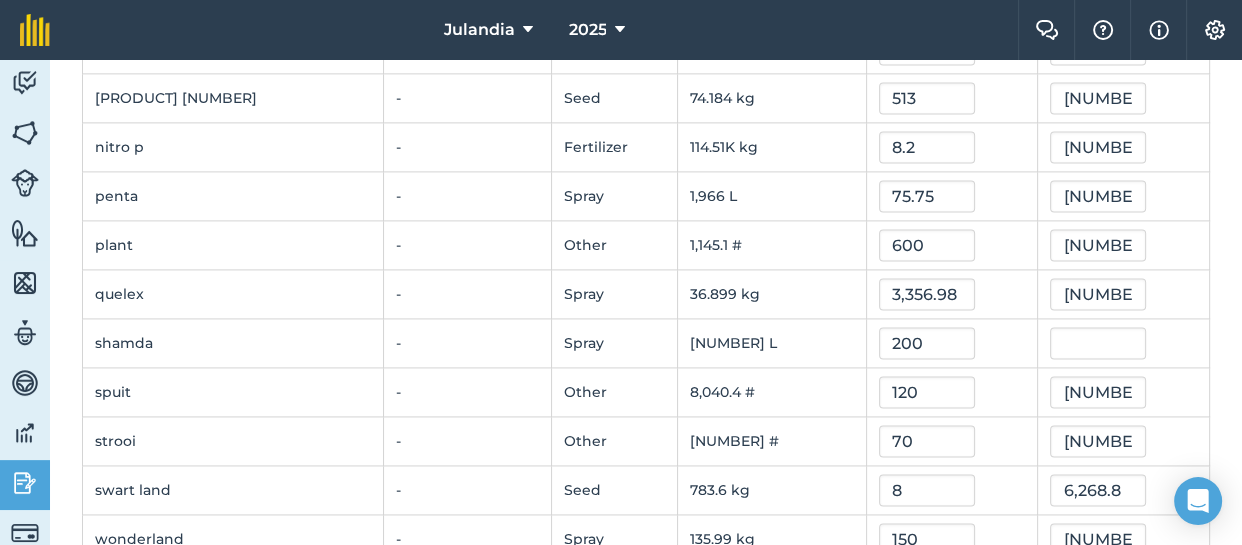type on "75,403.394" 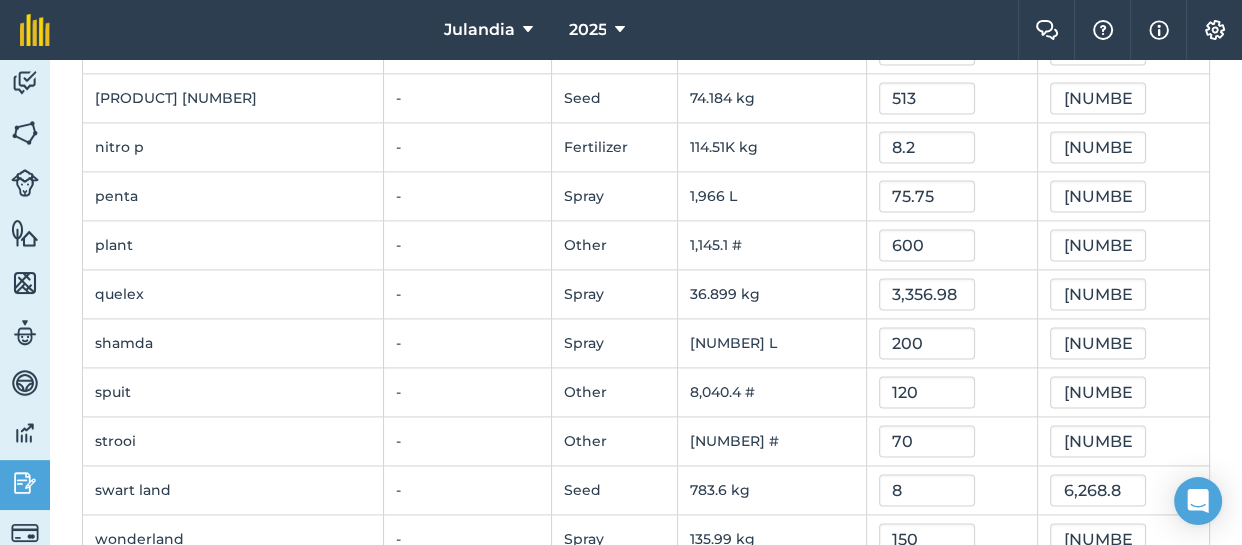 click on "70" at bounding box center [952, 441] 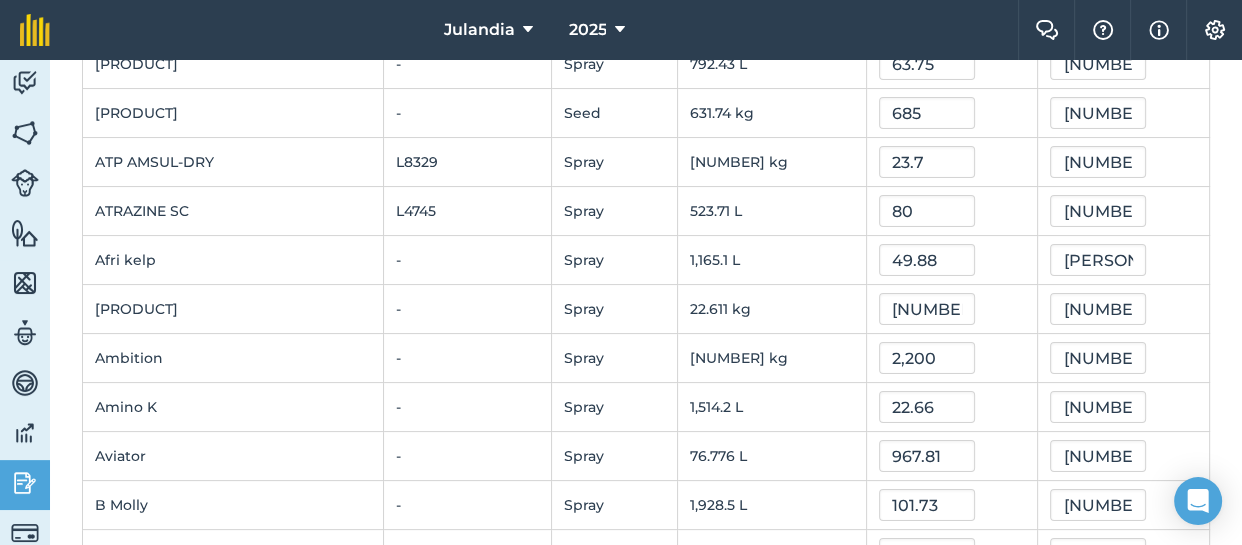 scroll, scrollTop: 330, scrollLeft: 0, axis: vertical 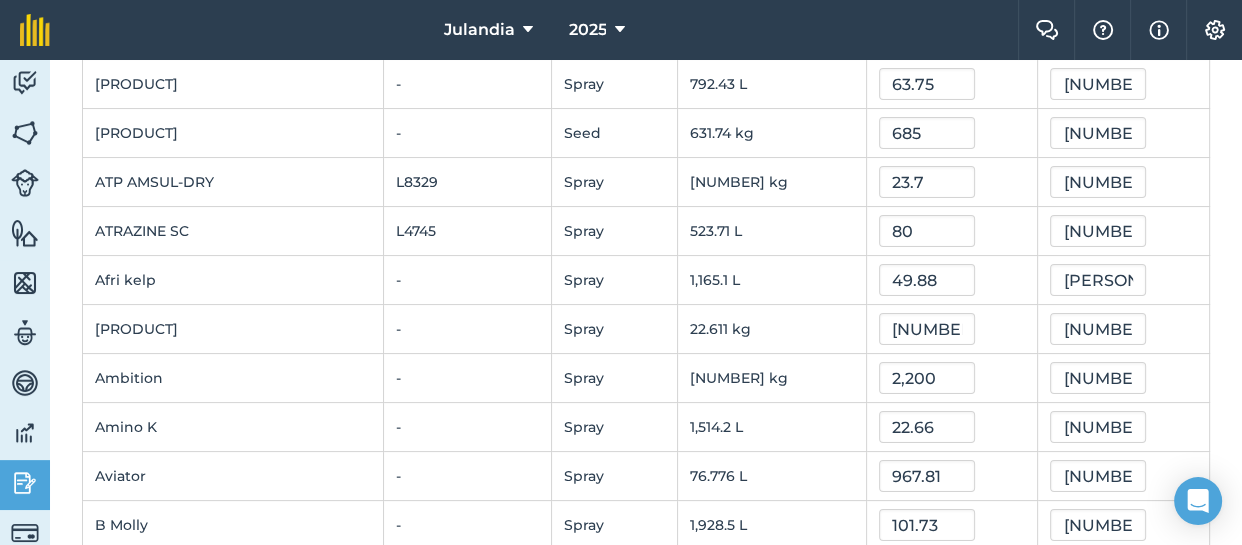 click on "-" at bounding box center (467, 476) 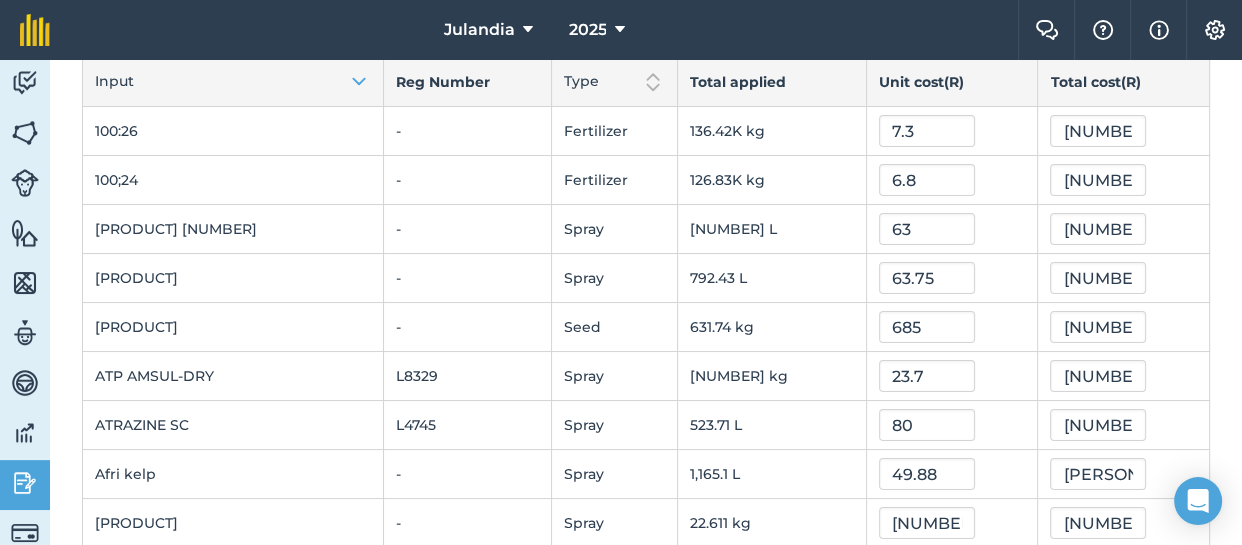 scroll, scrollTop: 0, scrollLeft: 0, axis: both 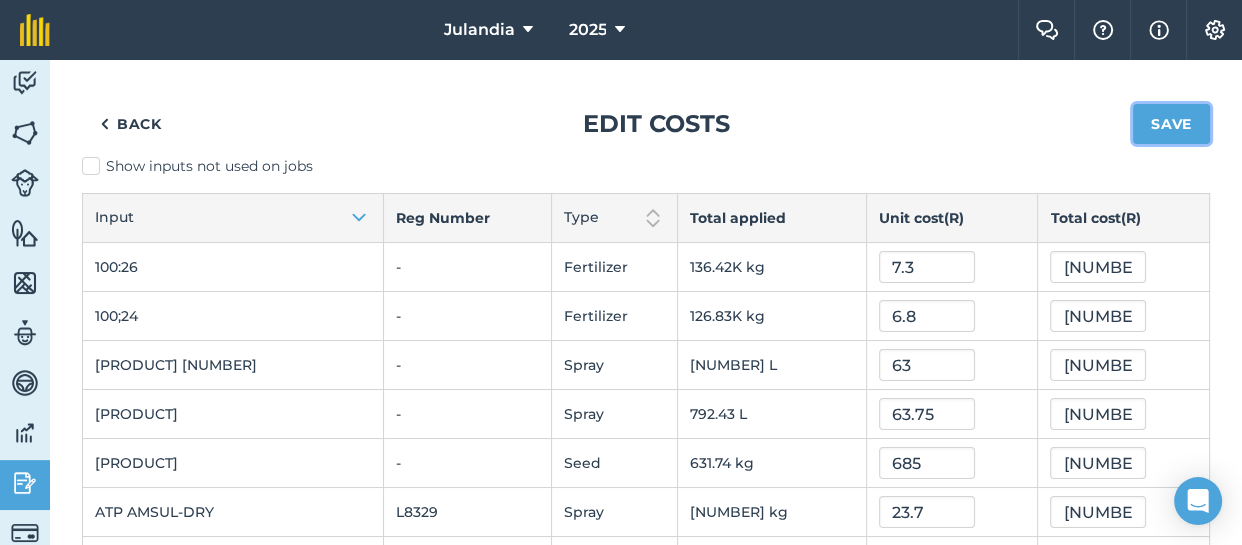 click on "Save" at bounding box center (1171, 124) 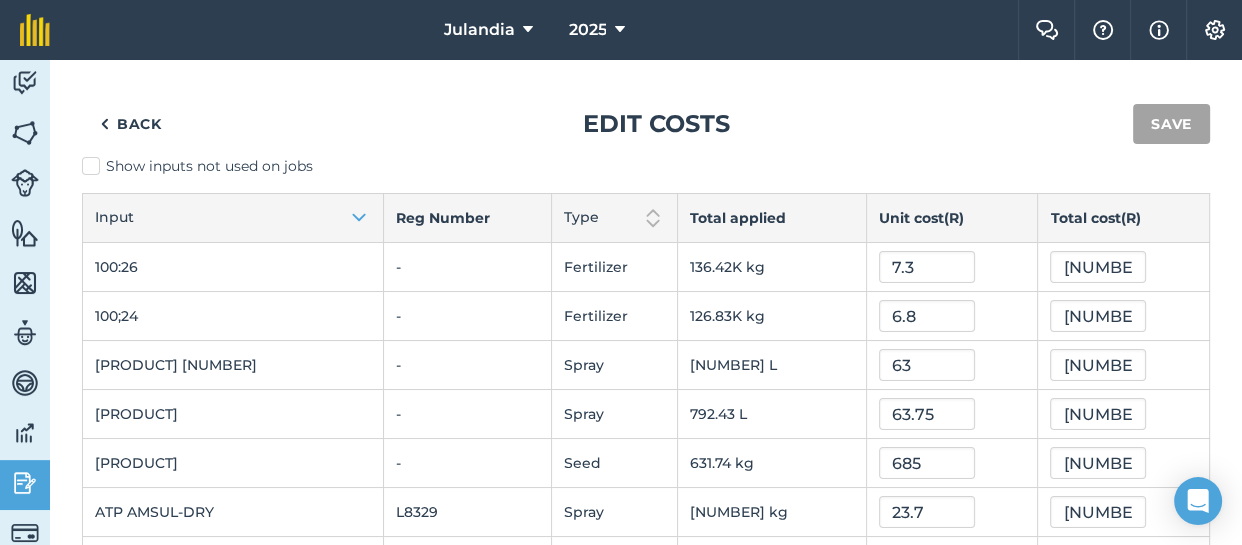 click on "Back Edit costs Save" at bounding box center (646, 124) 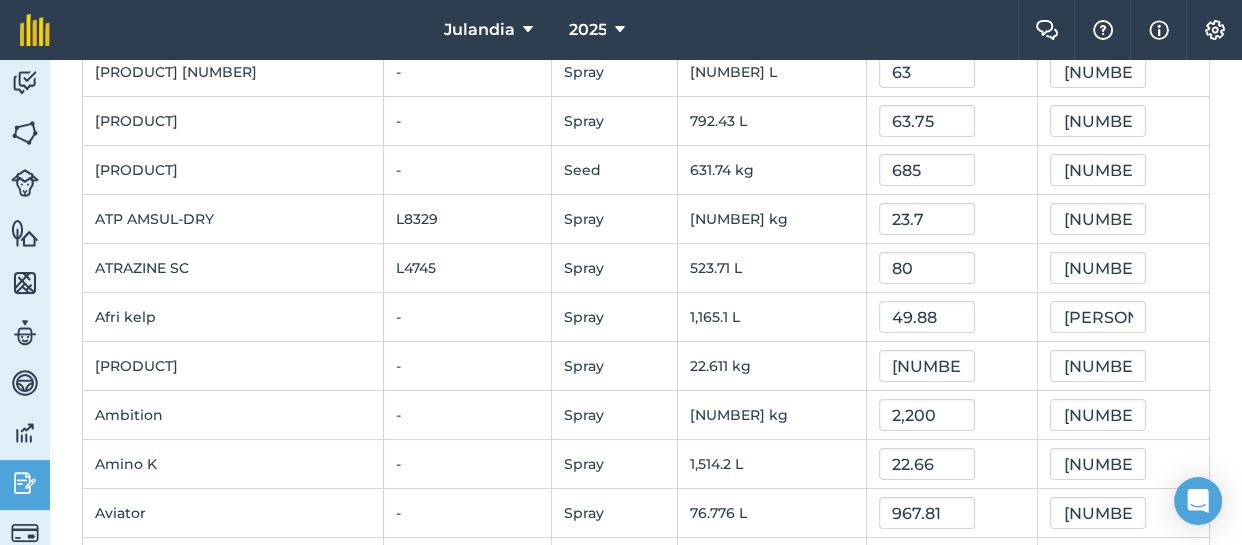 scroll, scrollTop: 0, scrollLeft: 0, axis: both 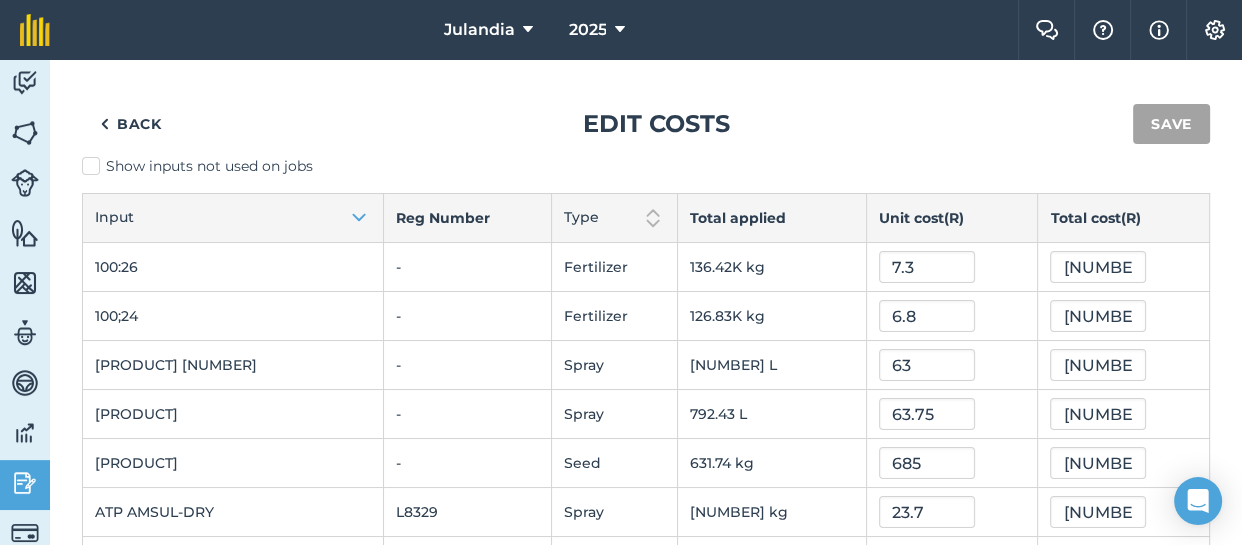 click on "Show inputs not used on jobs" at bounding box center [646, 166] 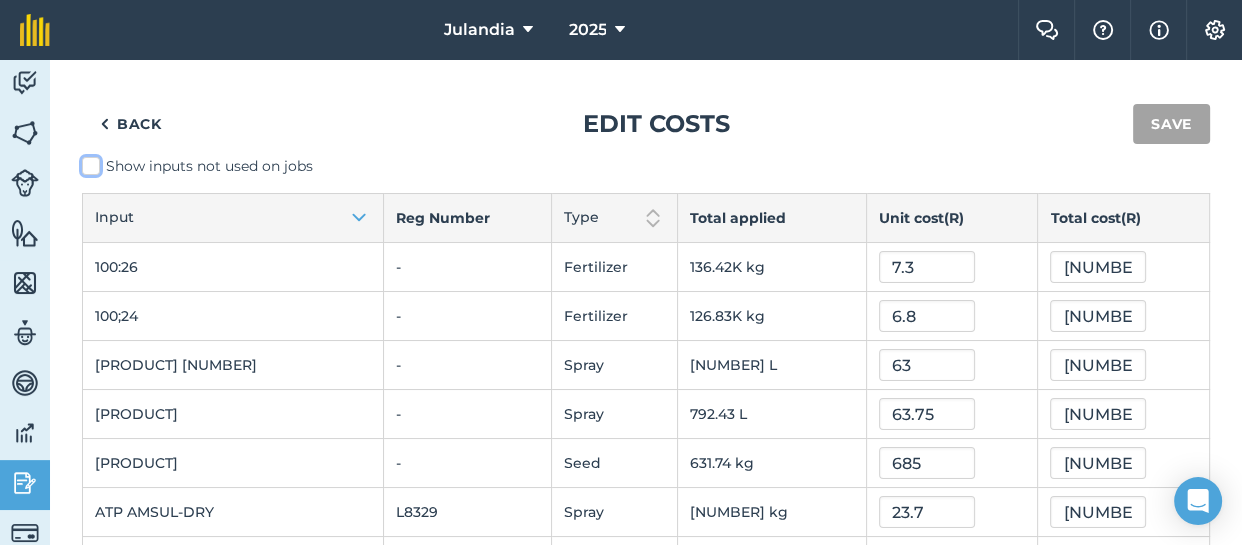 click on "Show inputs not used on jobs" at bounding box center (88, 162) 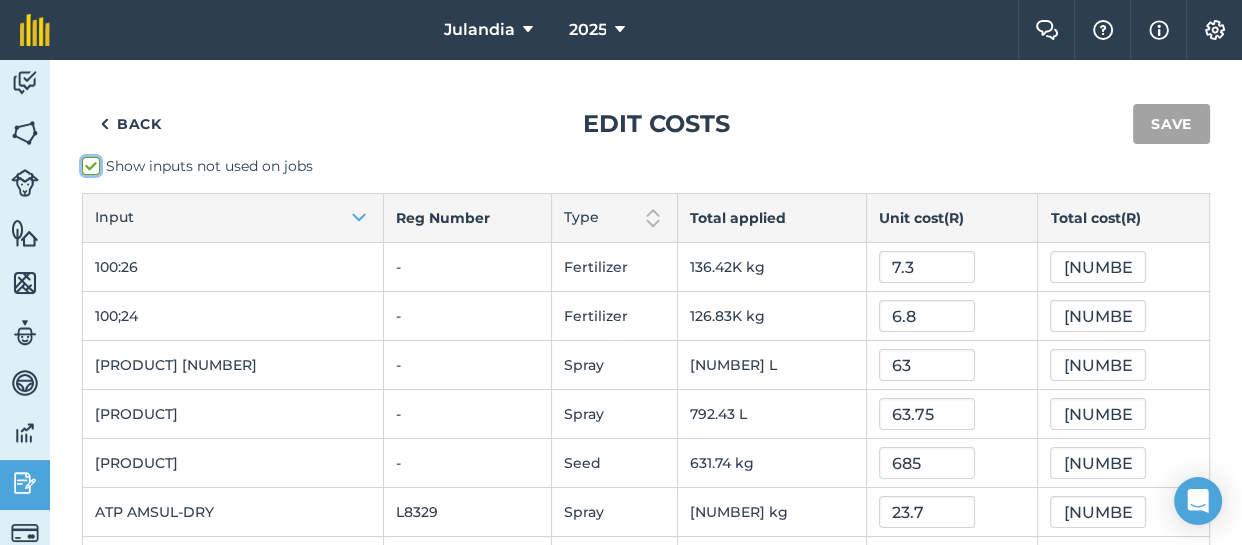 checkbox on "true" 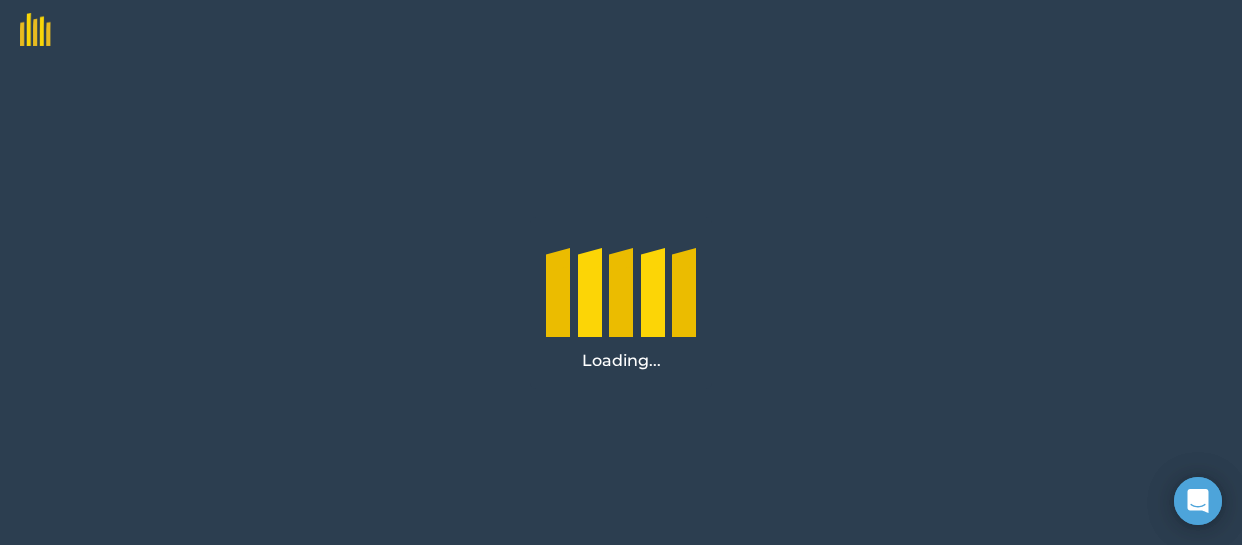 scroll, scrollTop: 0, scrollLeft: 0, axis: both 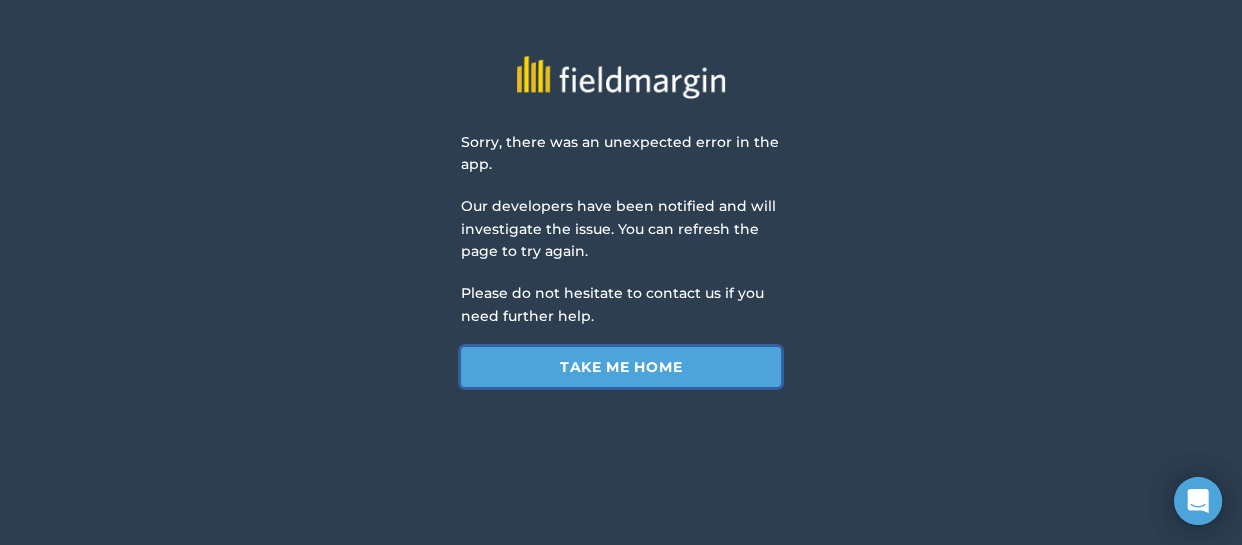 click on "Take me home" at bounding box center [621, 367] 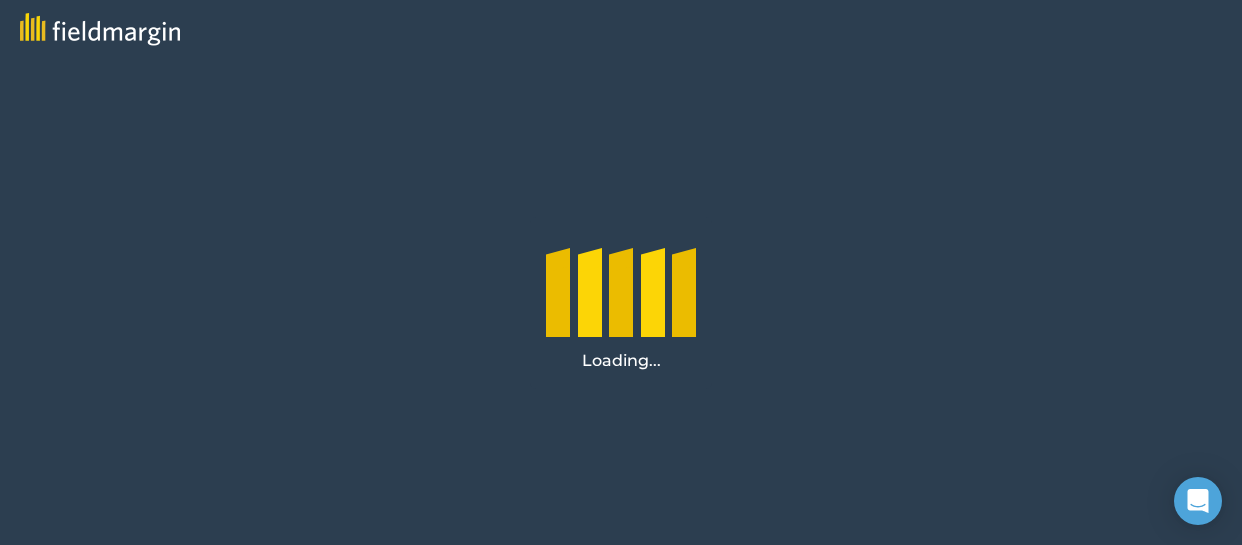 scroll, scrollTop: 0, scrollLeft: 0, axis: both 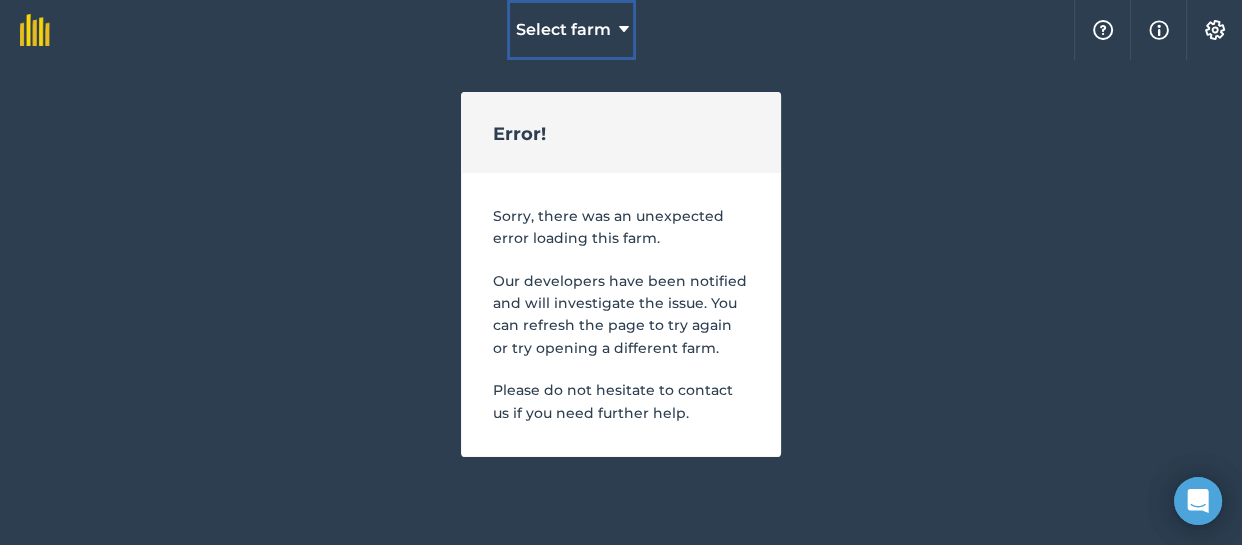 click on "Select farm" at bounding box center (571, 30) 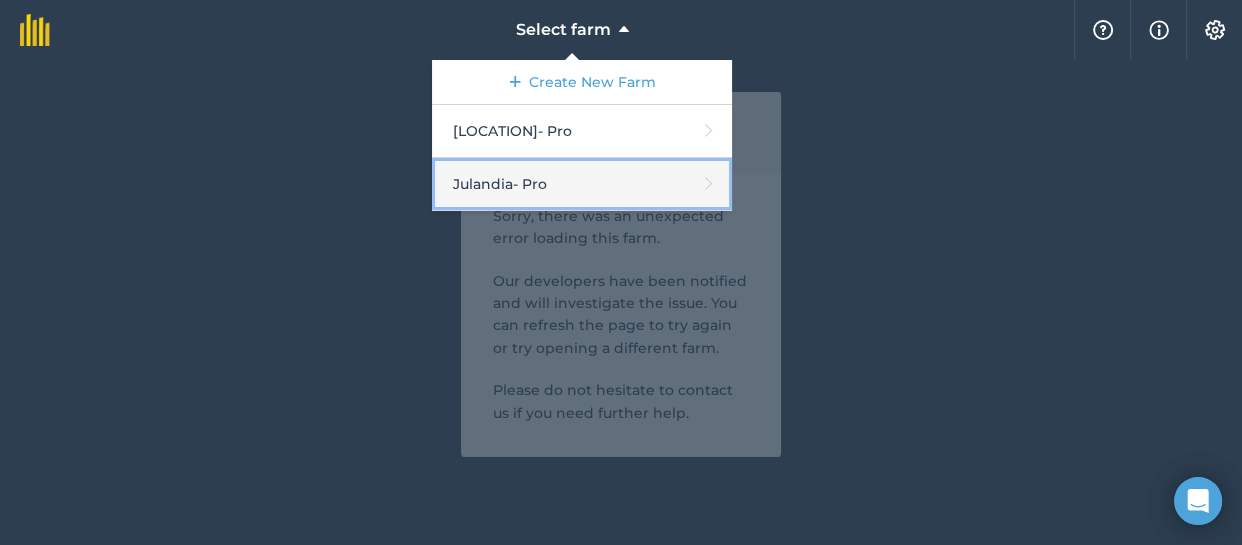 click on "Julandia  - Pro" at bounding box center (582, 184) 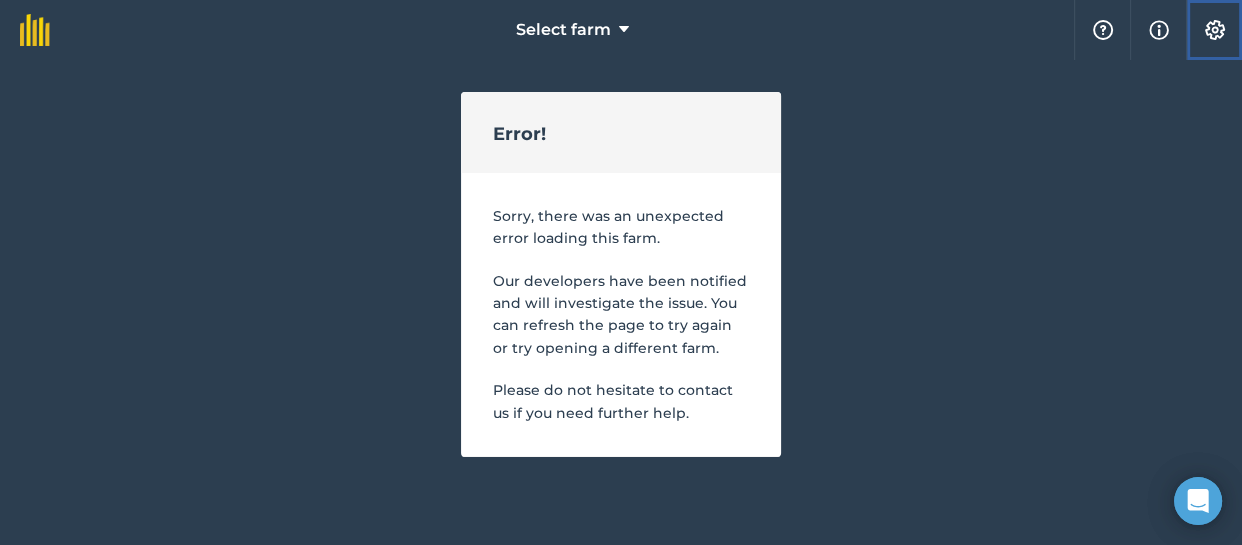 click on "Settings" at bounding box center (1214, 30) 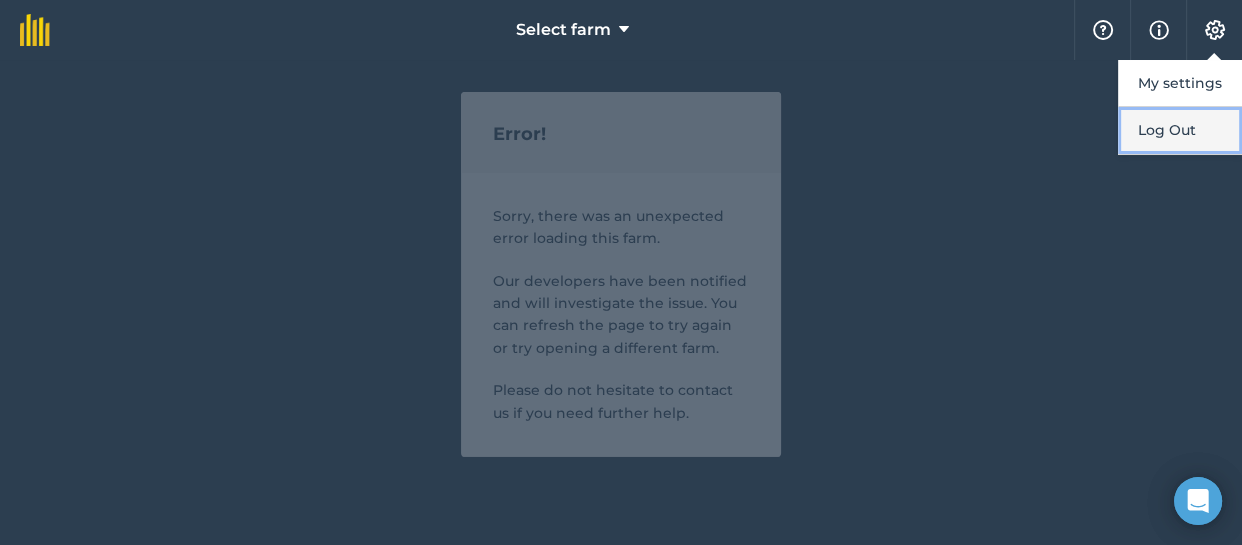 click on "Log Out" at bounding box center [1180, 130] 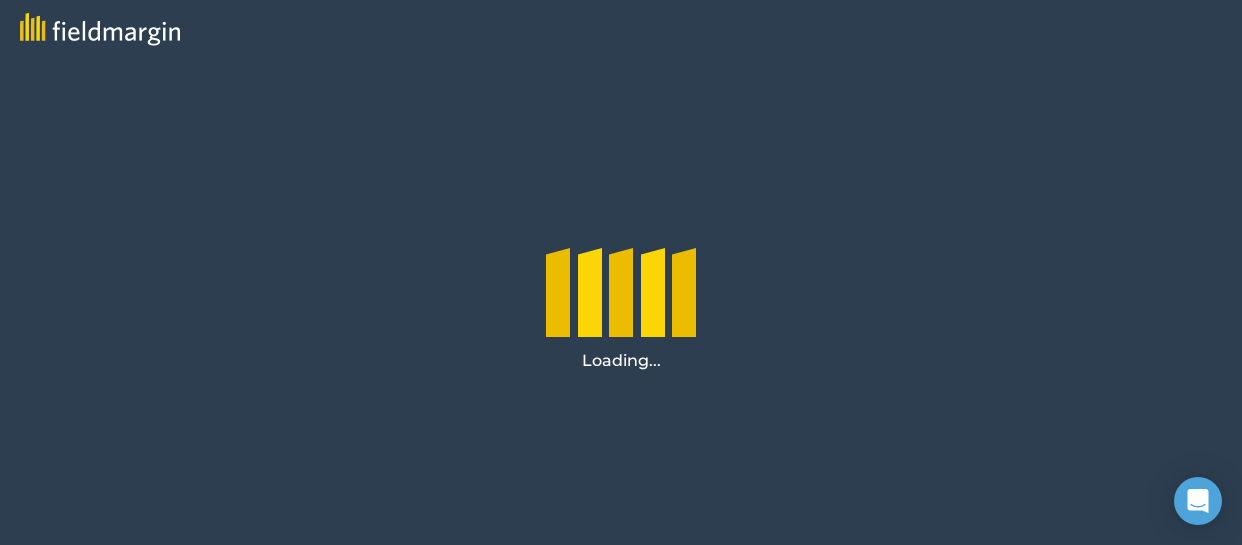 scroll, scrollTop: 0, scrollLeft: 0, axis: both 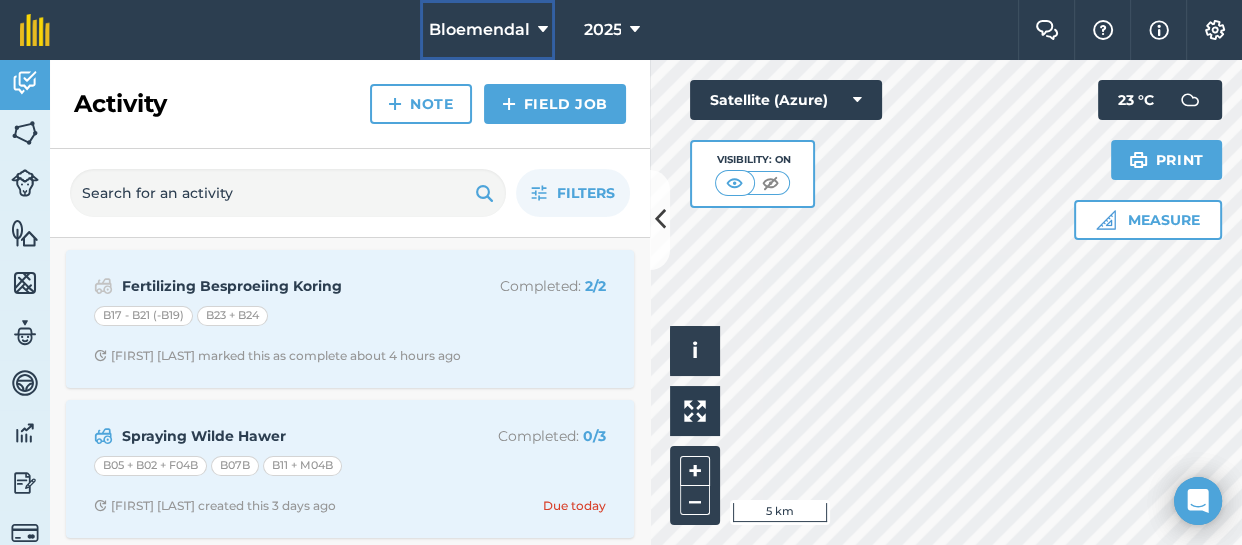 click at bounding box center [542, 30] 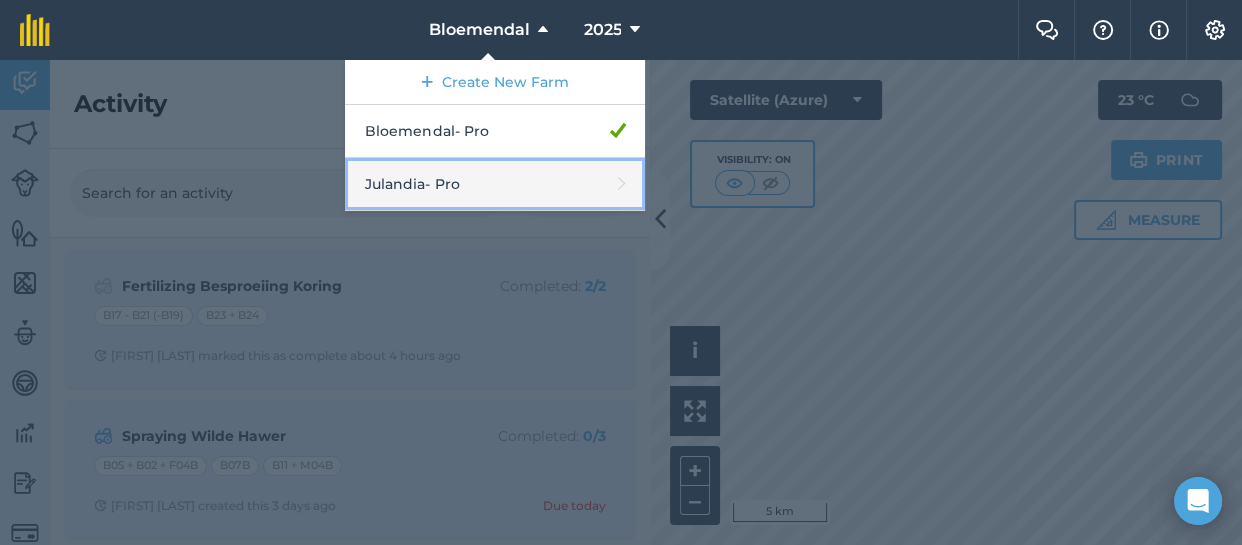 click on "Julandia  - Pro" at bounding box center (495, 184) 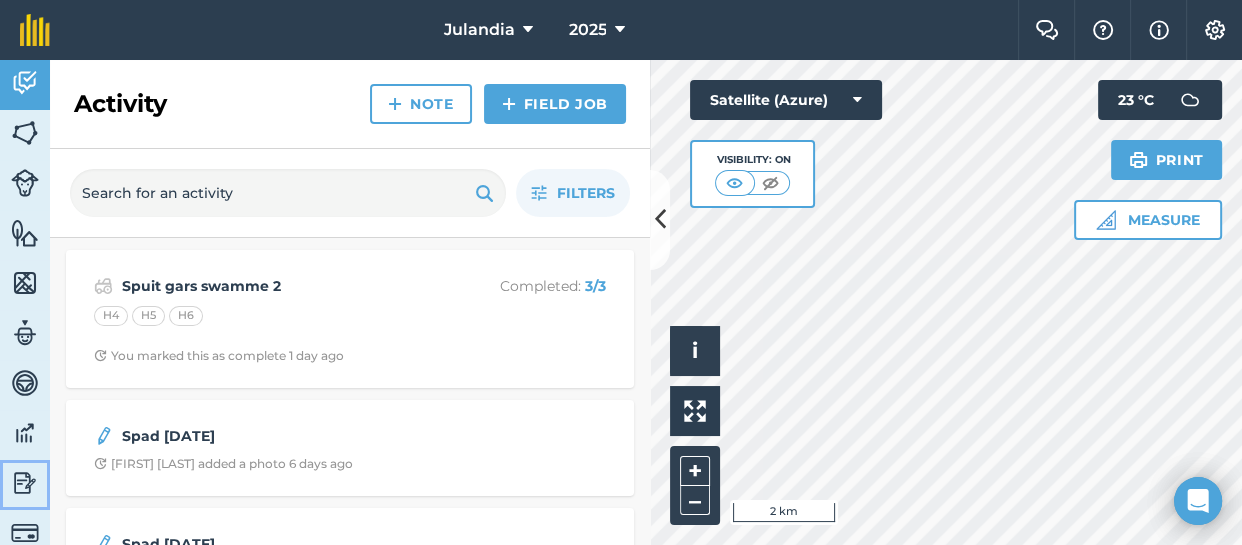 click at bounding box center (25, 483) 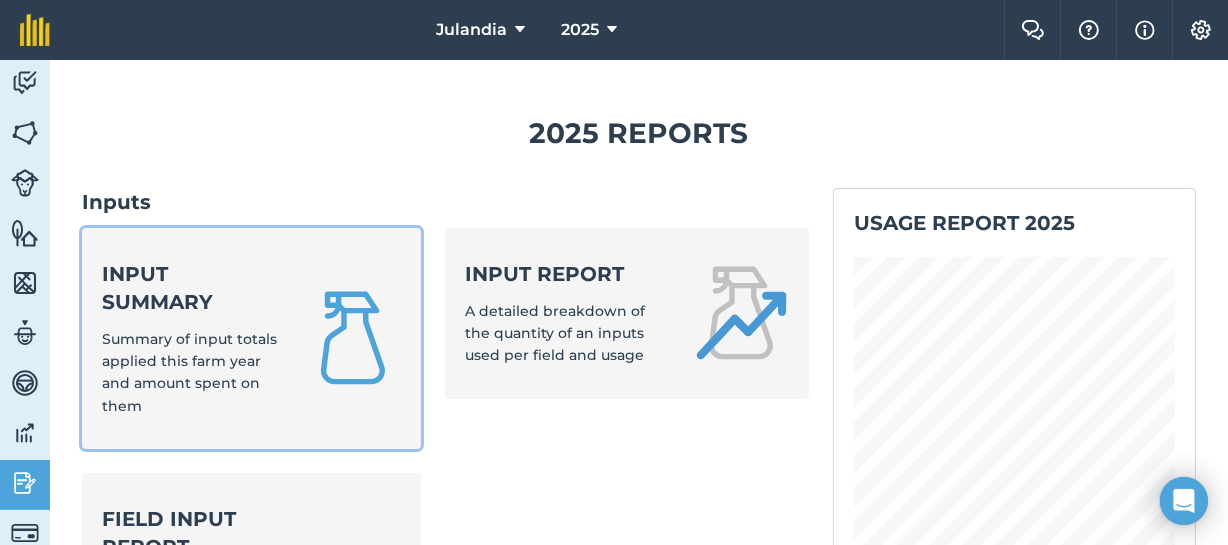 click on "Summary of input totals applied this farm year and amount spent on them" at bounding box center [189, 372] 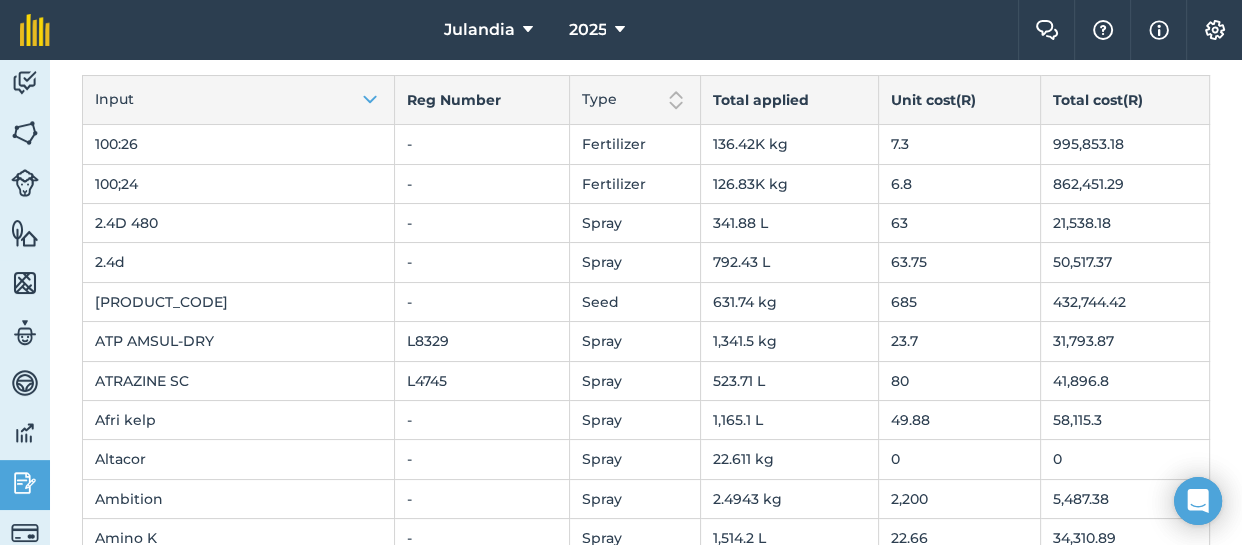 scroll, scrollTop: 222, scrollLeft: 0, axis: vertical 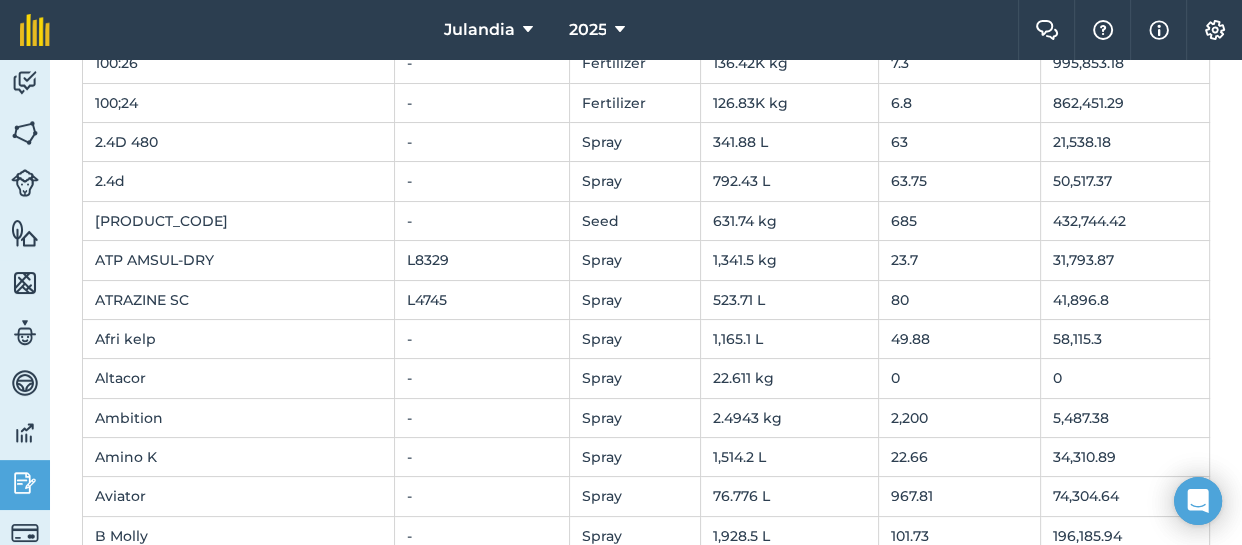 click on "0" at bounding box center [959, 378] 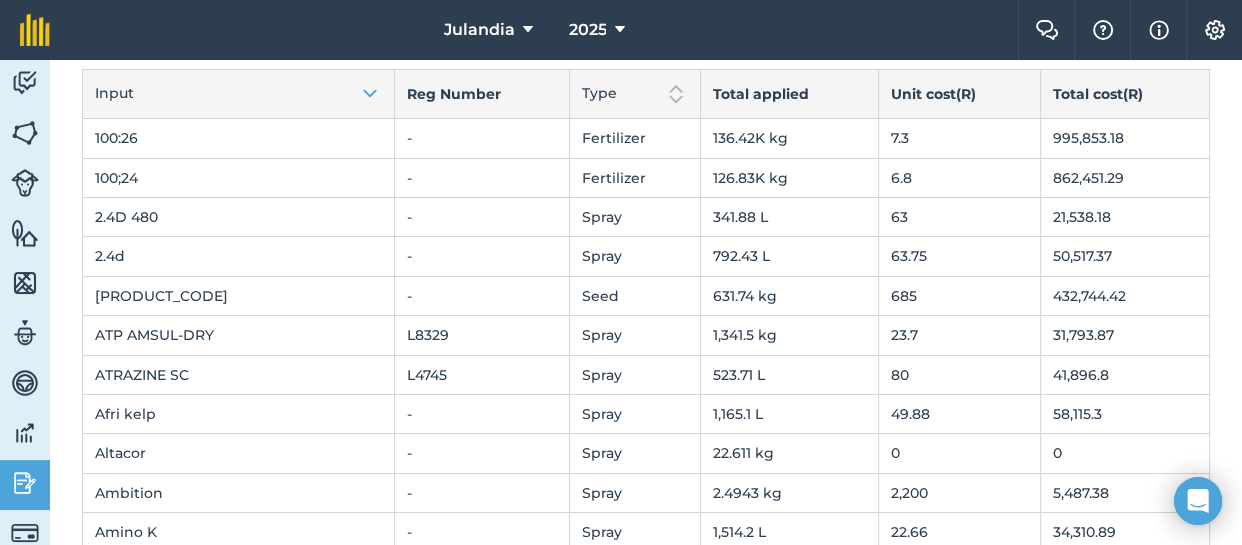 scroll, scrollTop: 0, scrollLeft: 0, axis: both 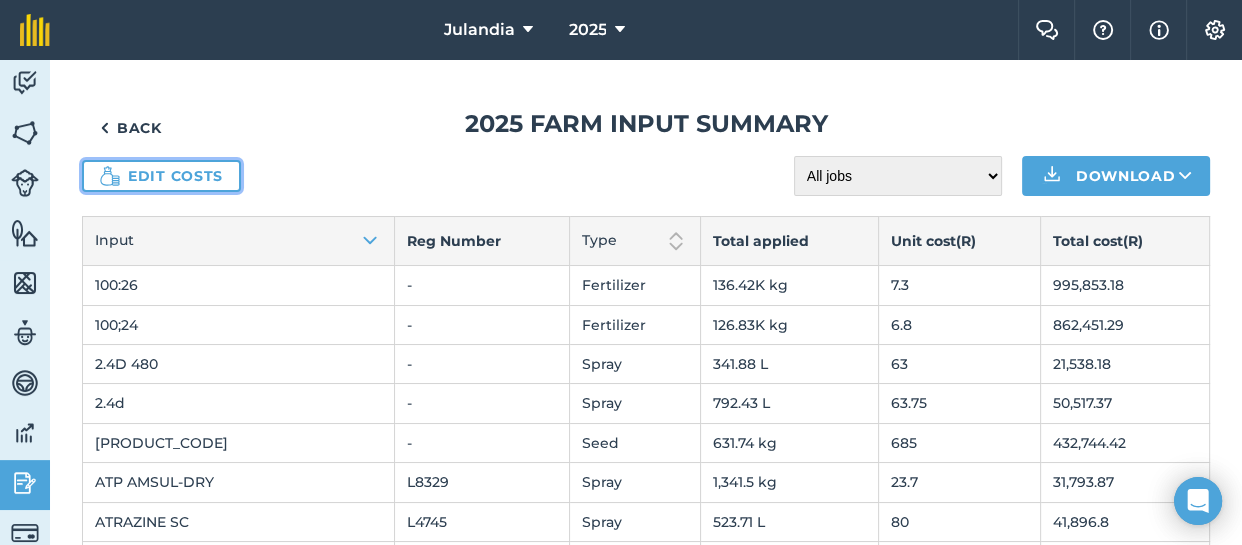 click on "Edit costs" at bounding box center (161, 176) 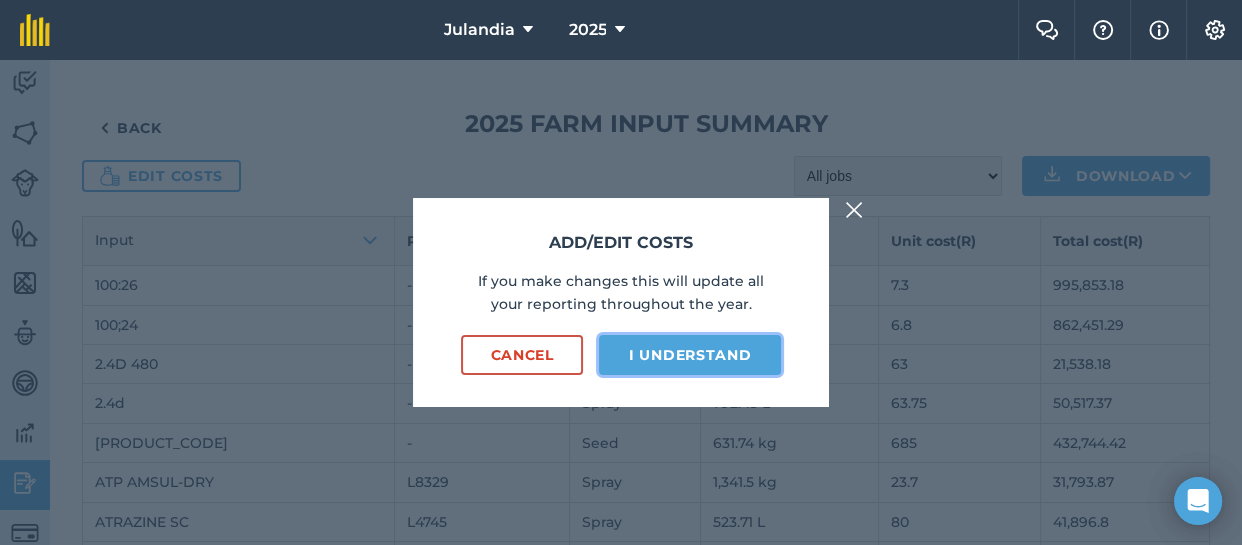 click on "I understand" at bounding box center (690, 355) 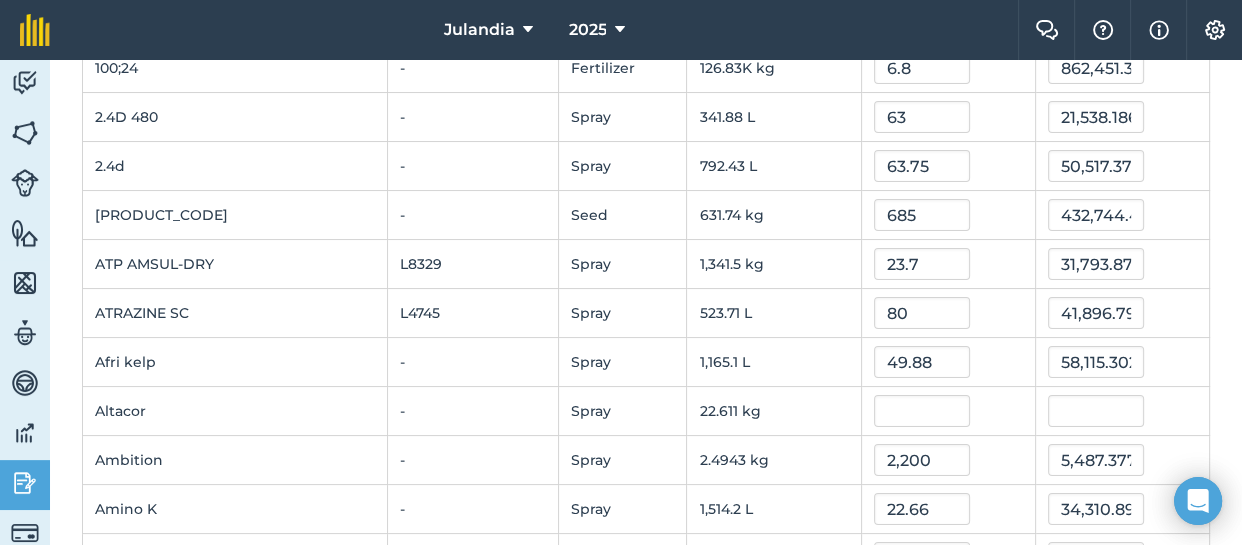 scroll, scrollTop: 275, scrollLeft: 0, axis: vertical 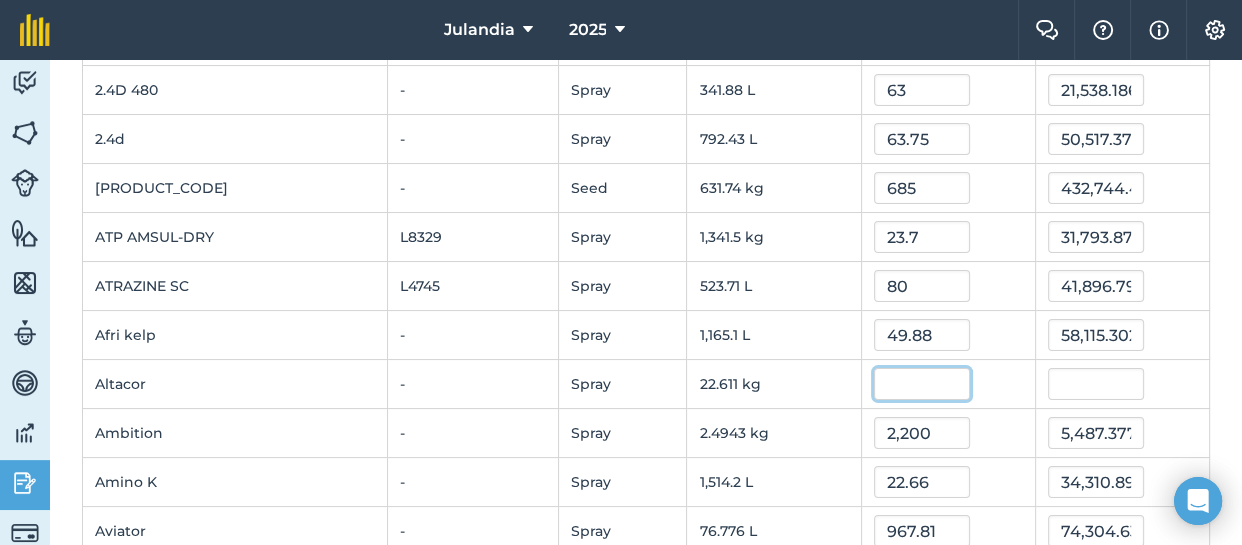 click at bounding box center [922, 384] 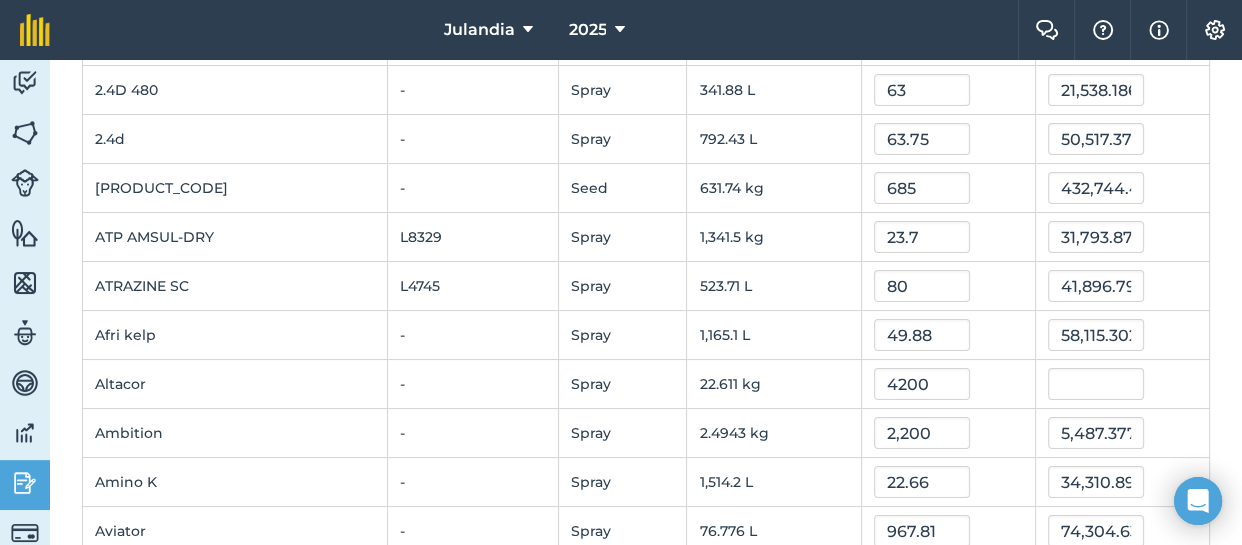 type on "4,200" 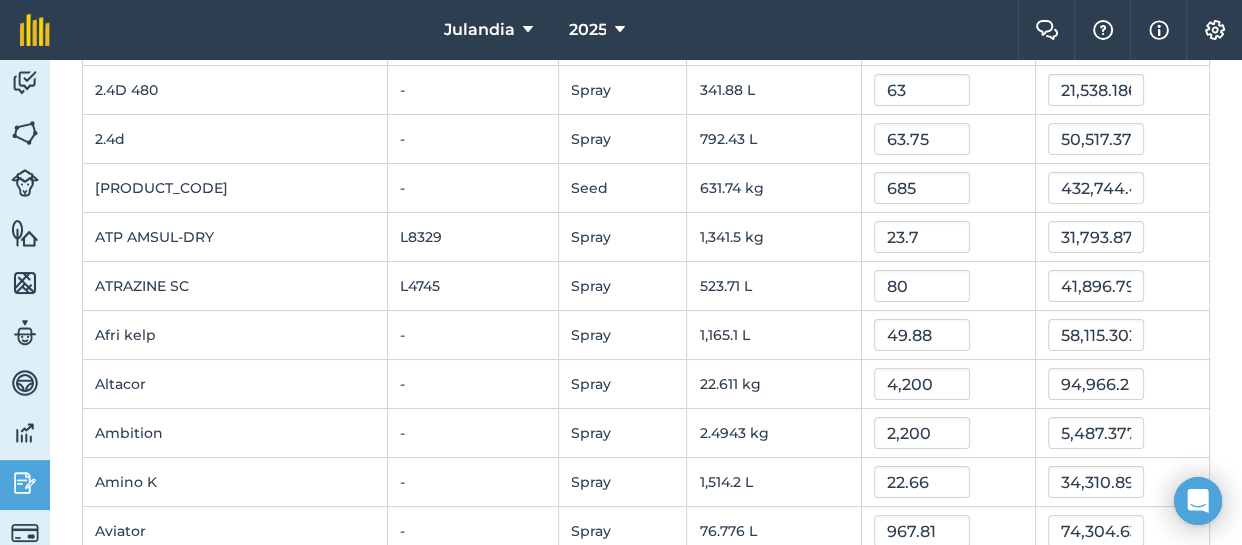click on "2,200" at bounding box center [948, 433] 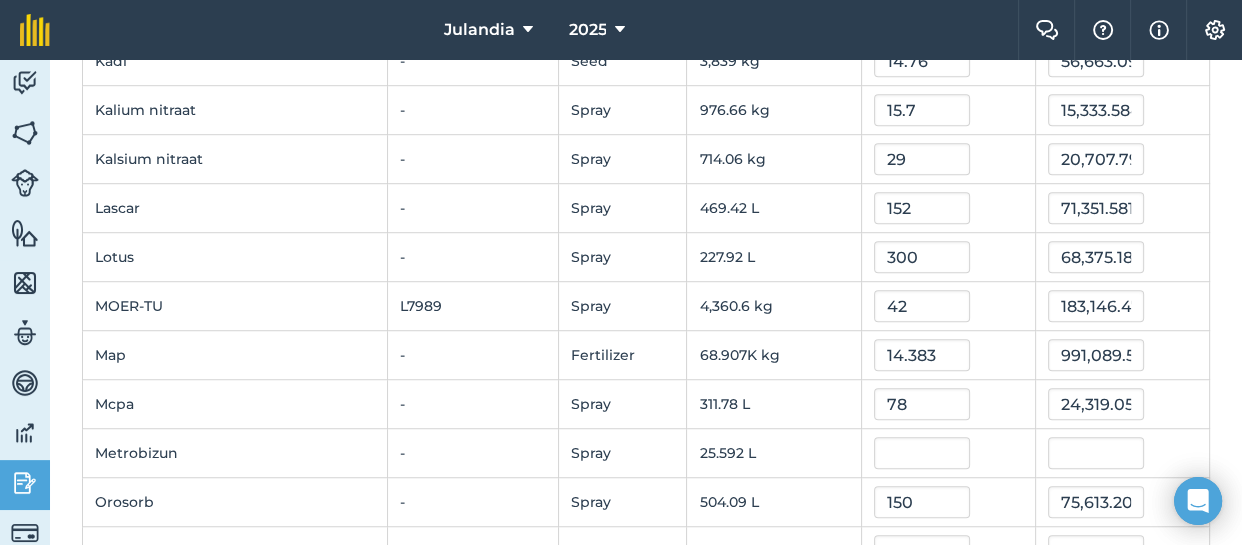 scroll, scrollTop: 1297, scrollLeft: 0, axis: vertical 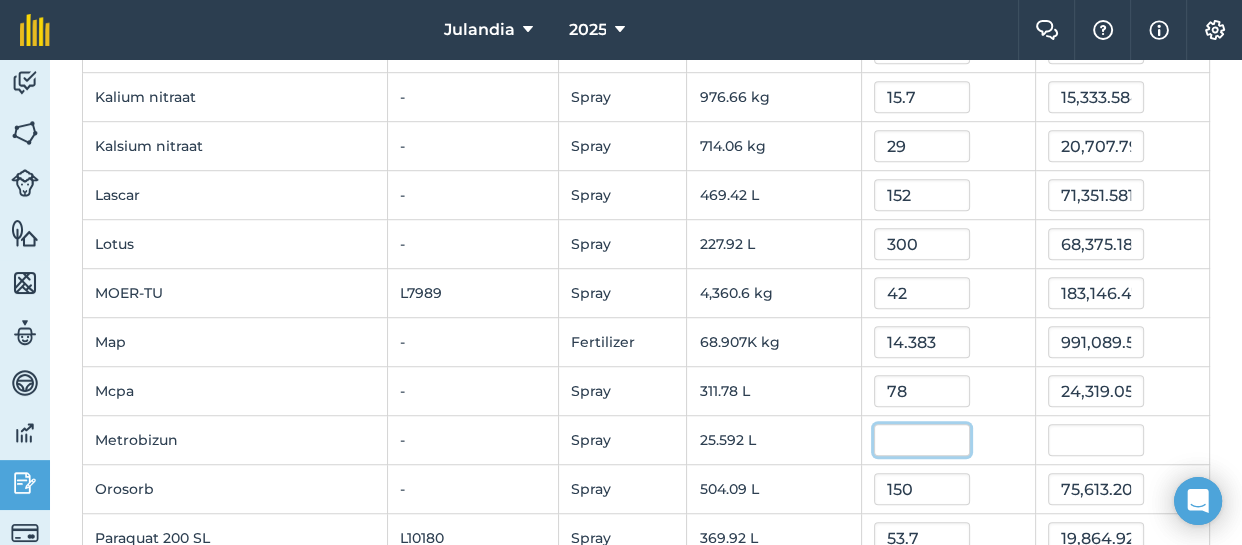click at bounding box center [922, 440] 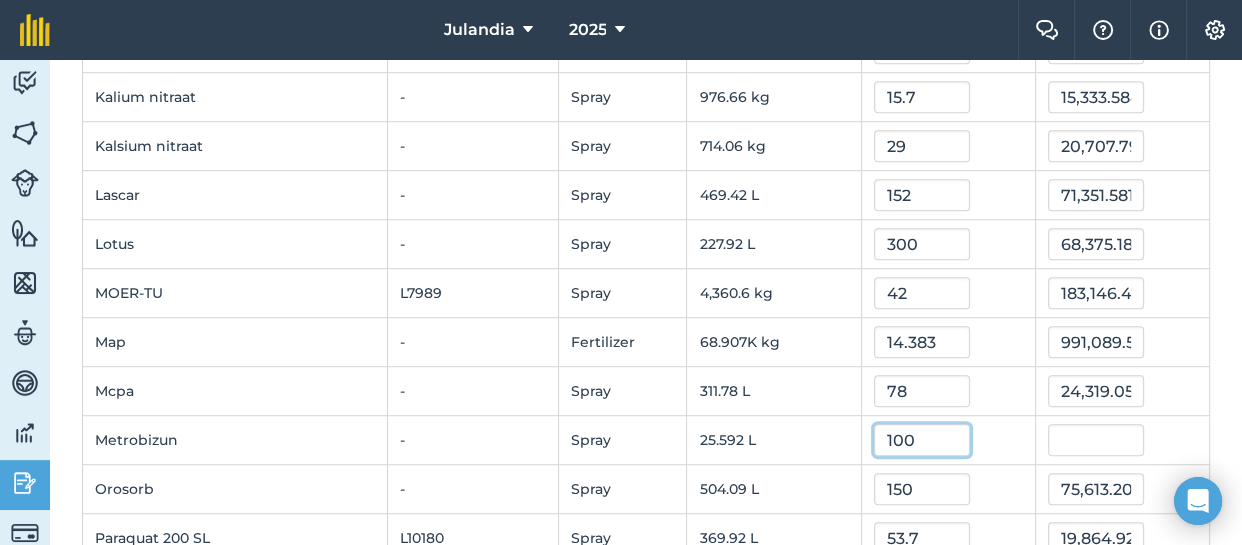 type on "100" 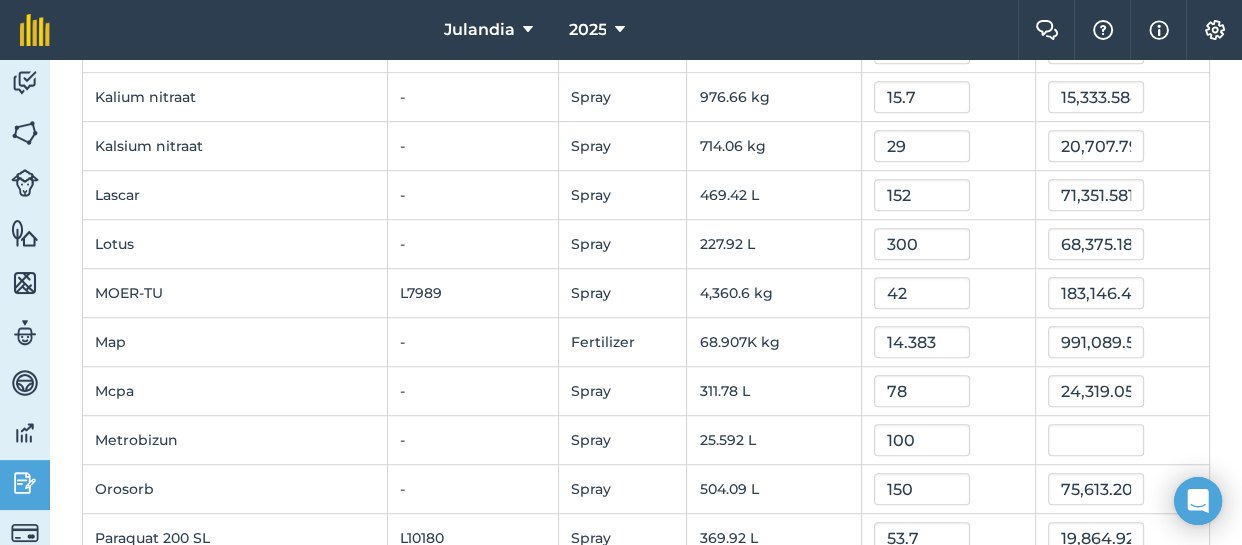 type on "2,559.1574" 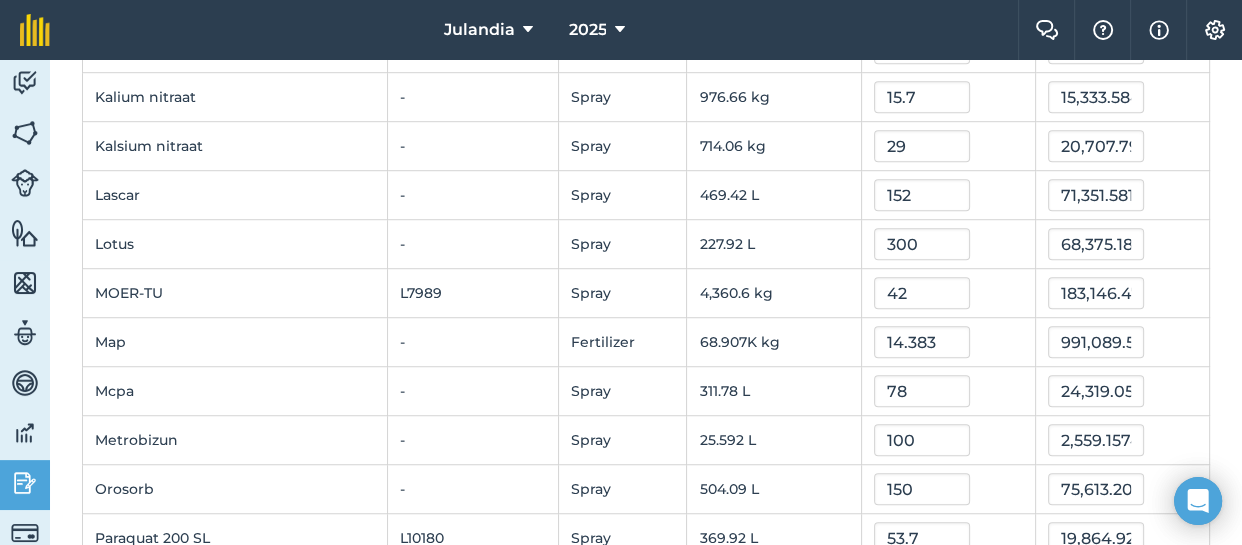 click on "150" at bounding box center [948, 489] 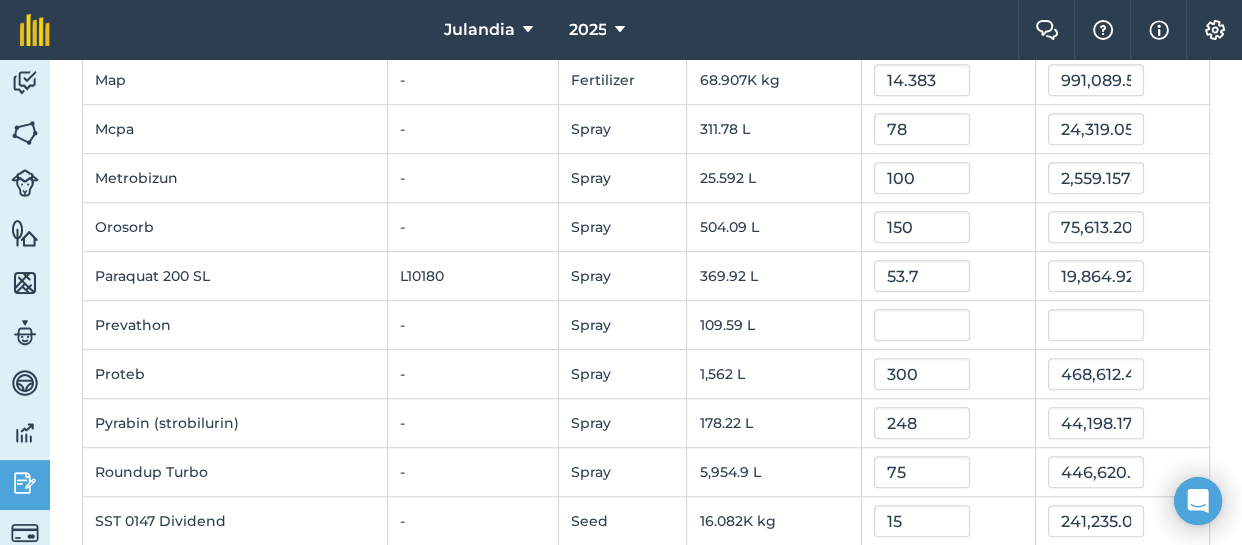 scroll, scrollTop: 1560, scrollLeft: 0, axis: vertical 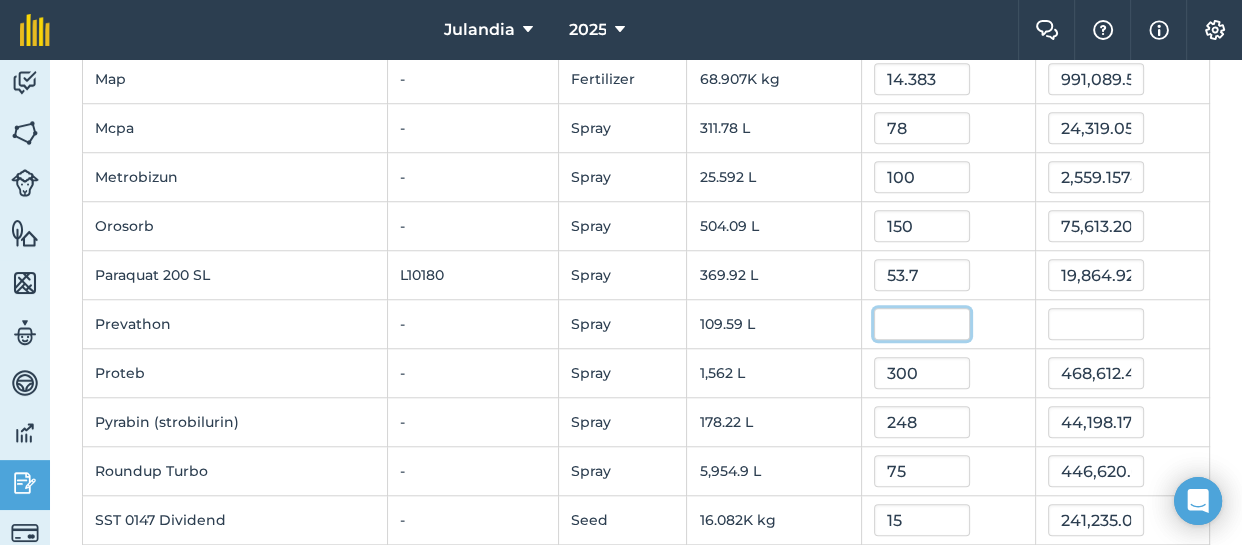 click at bounding box center [922, 324] 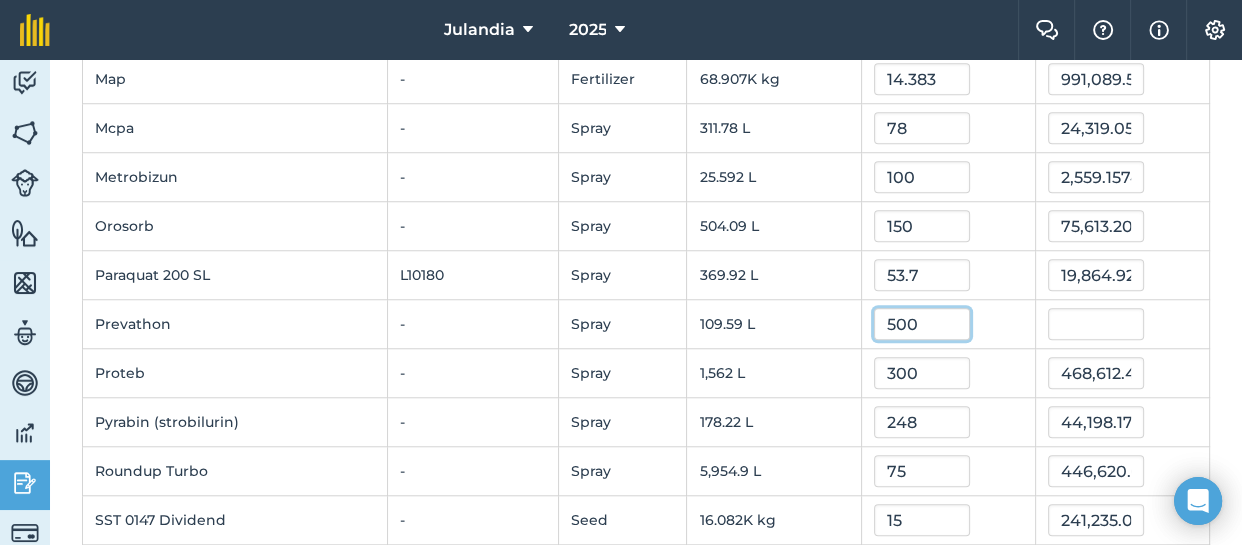 type on "500" 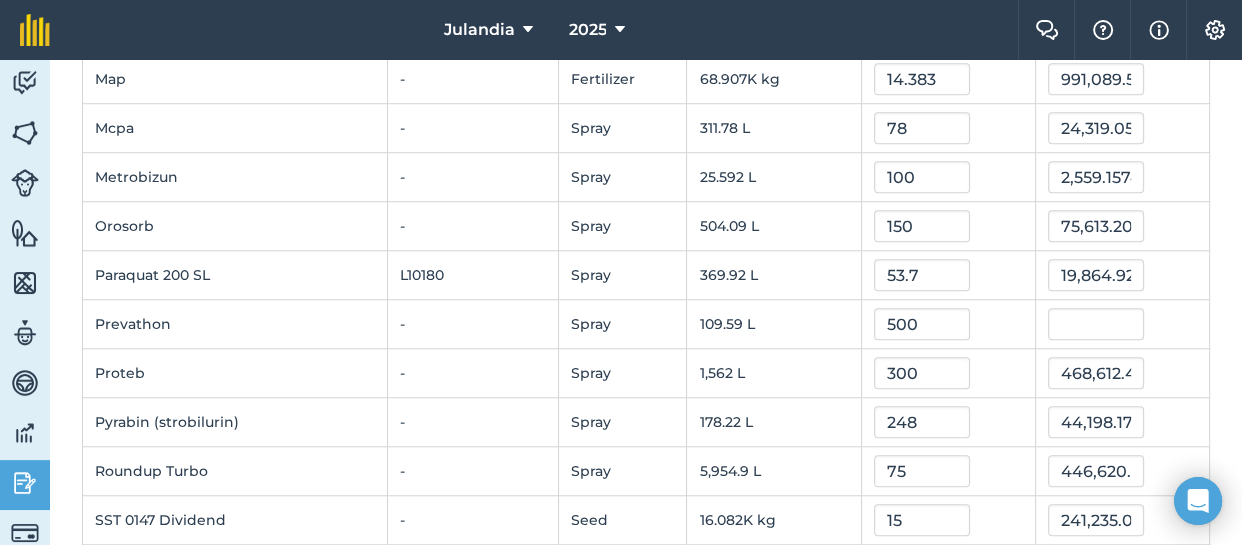 type on "54,796.965" 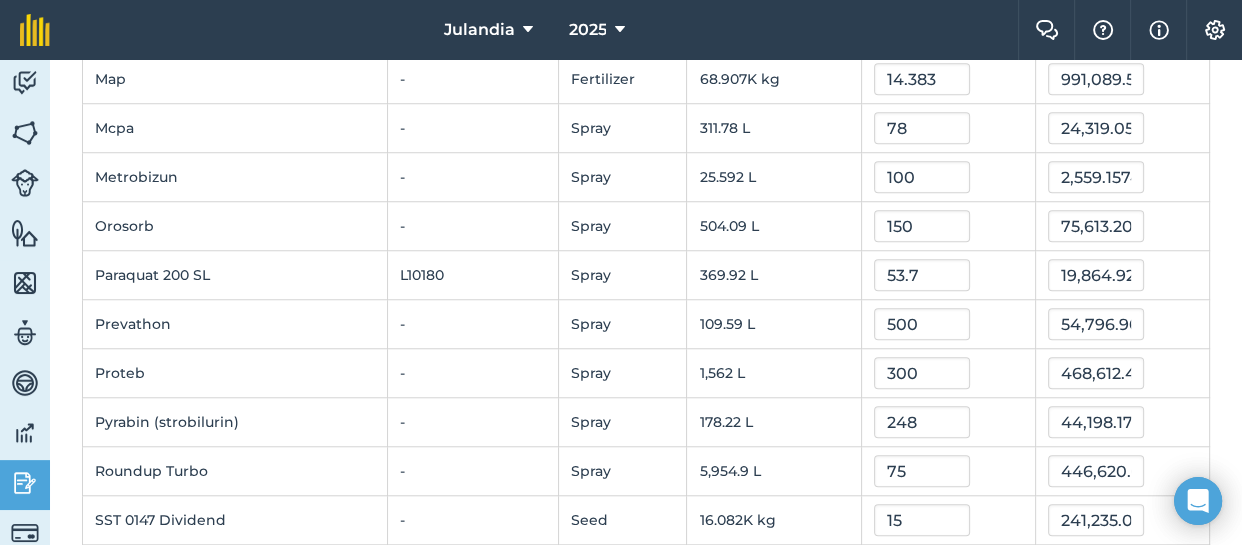 click on "300" at bounding box center [948, 373] 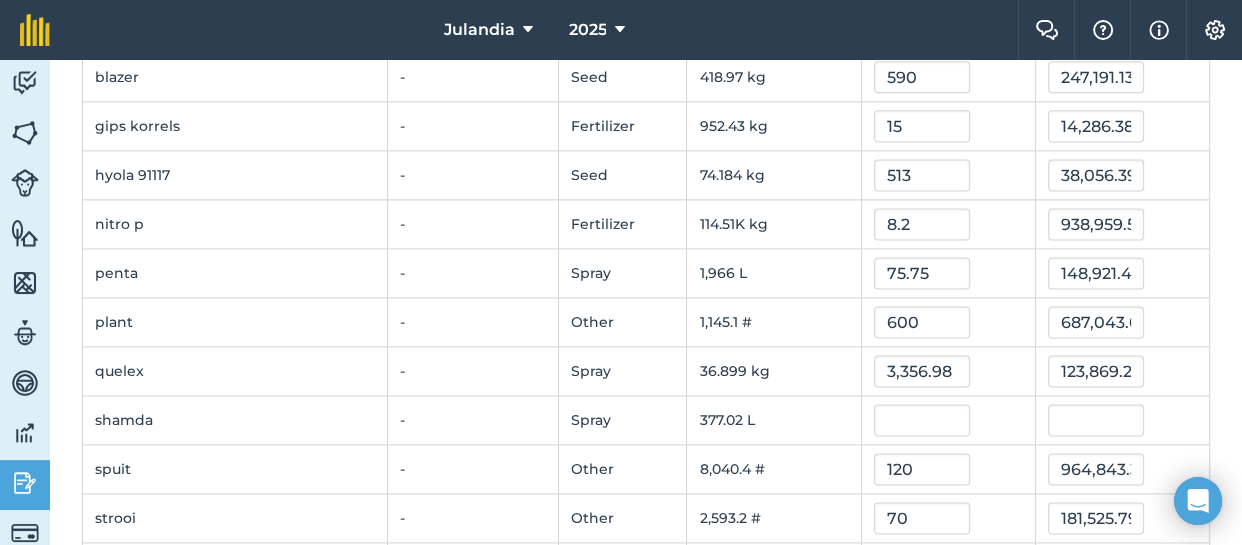 scroll, scrollTop: 2502, scrollLeft: 0, axis: vertical 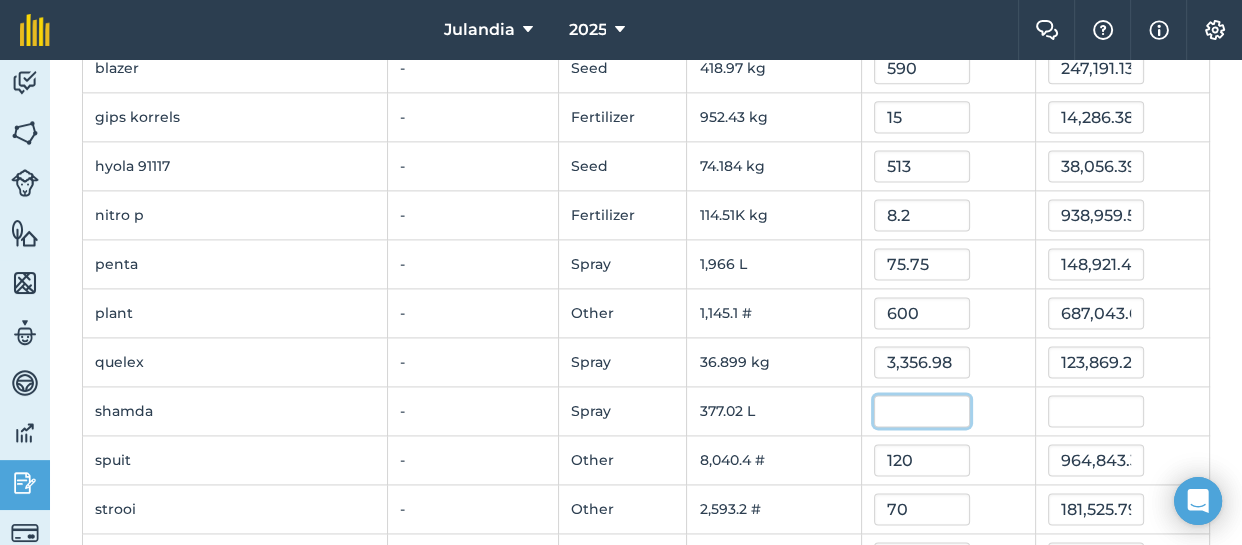 click at bounding box center [922, 411] 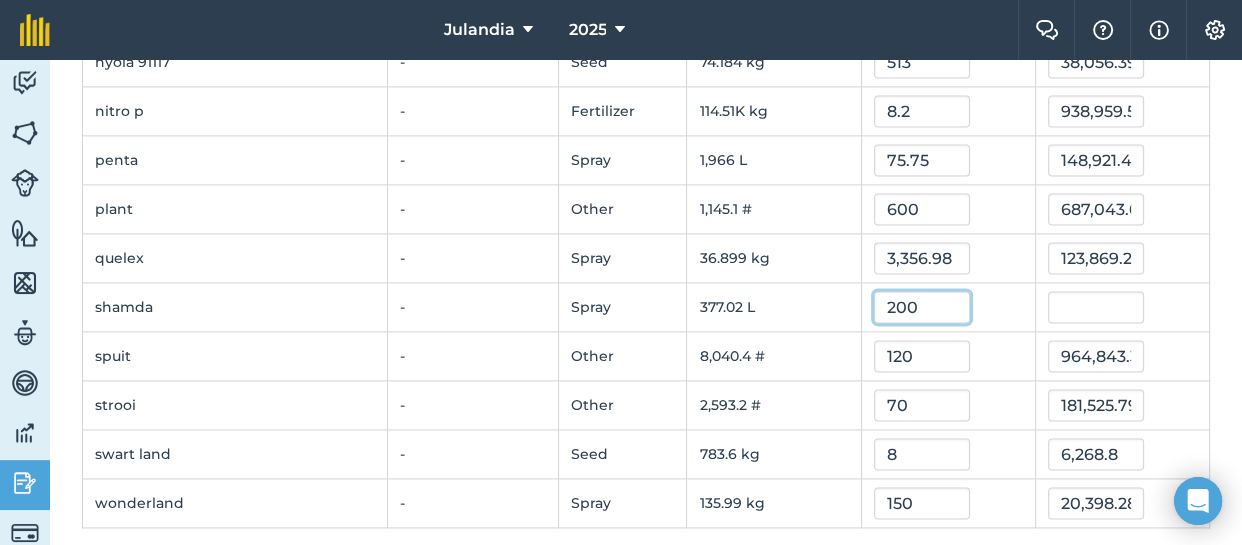 scroll, scrollTop: 2615, scrollLeft: 0, axis: vertical 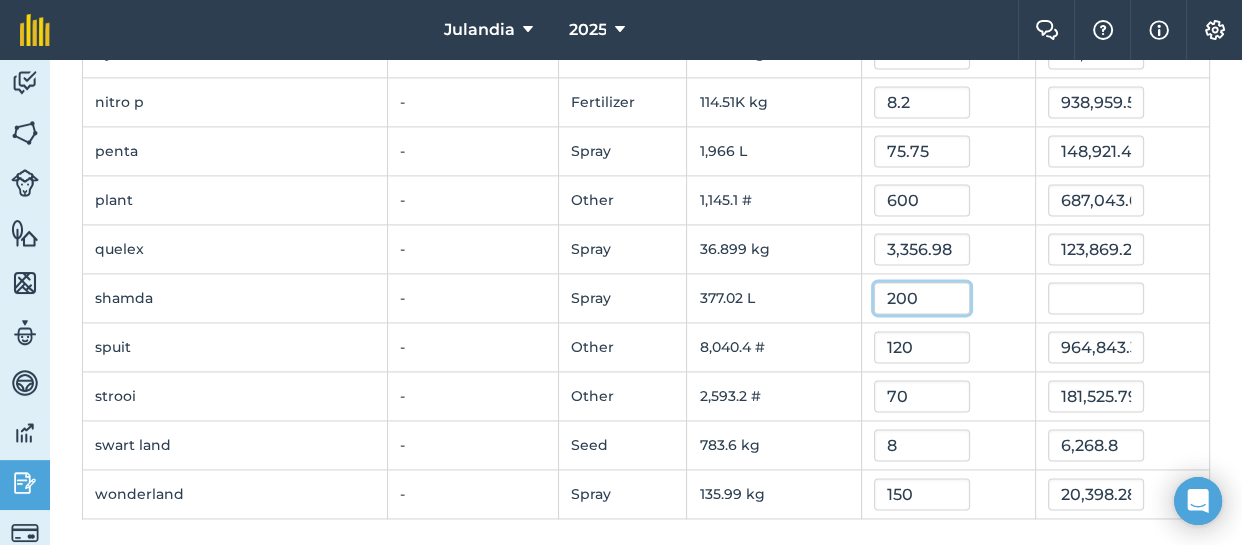 type on "200" 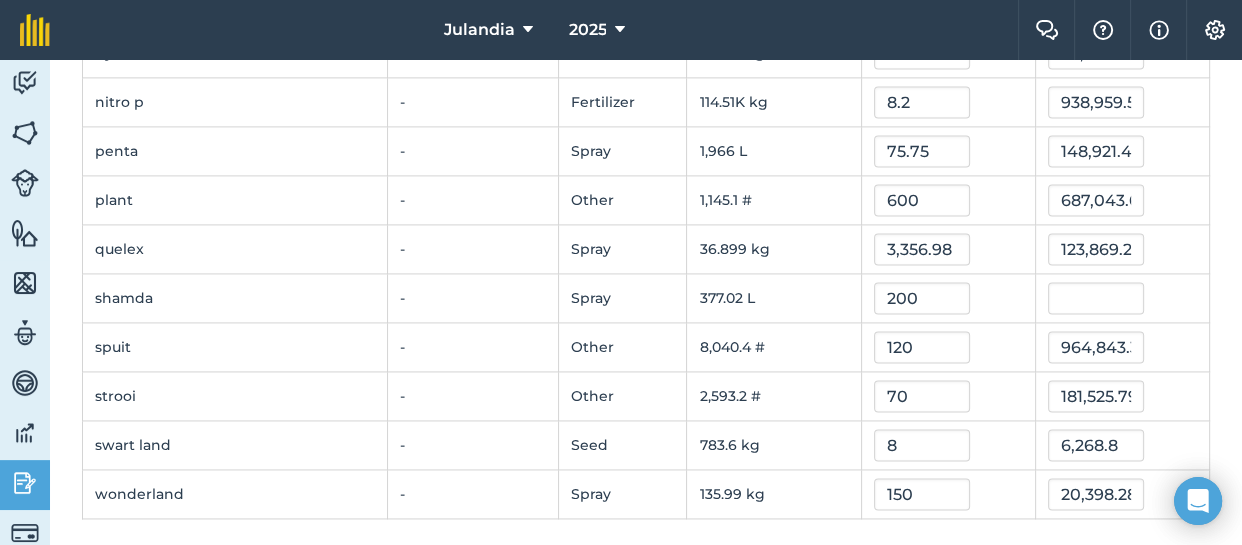 type on "75,403.394" 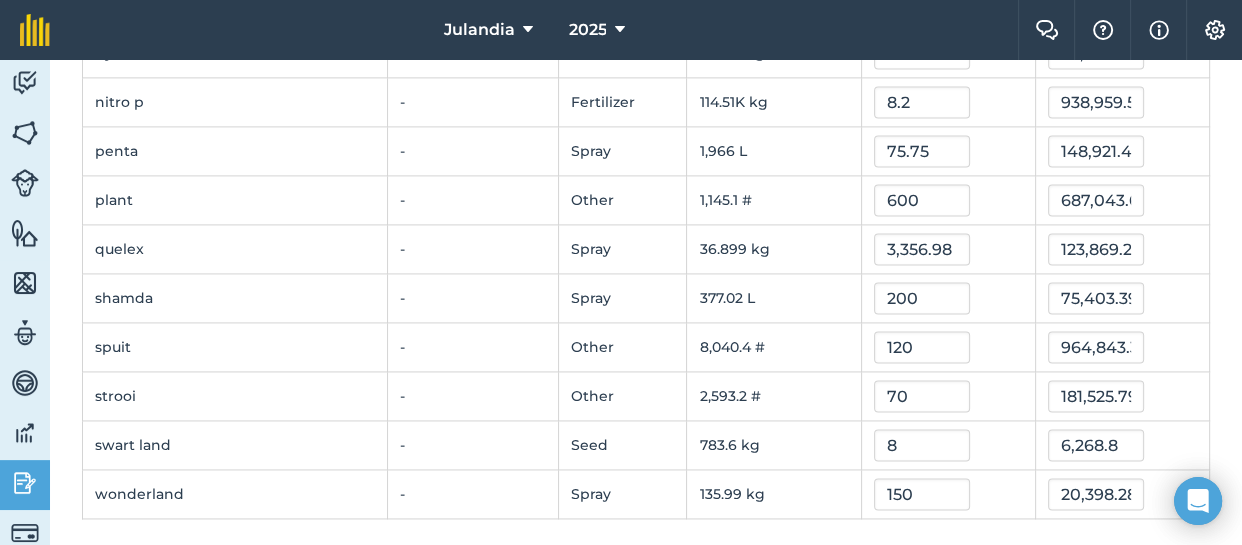 click on "70" at bounding box center [948, 396] 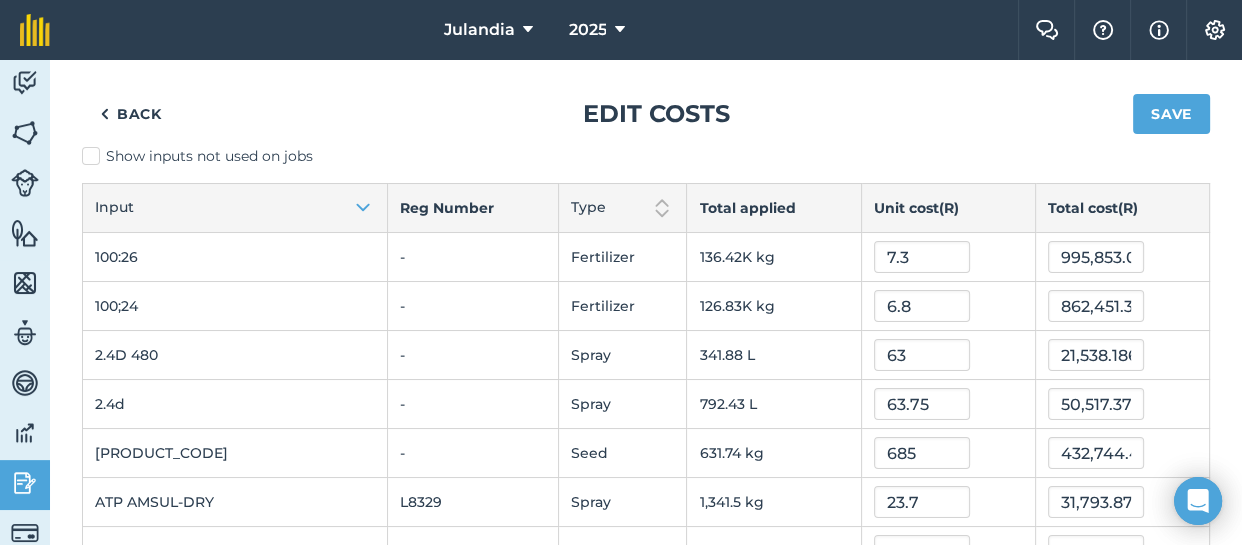 scroll, scrollTop: 0, scrollLeft: 0, axis: both 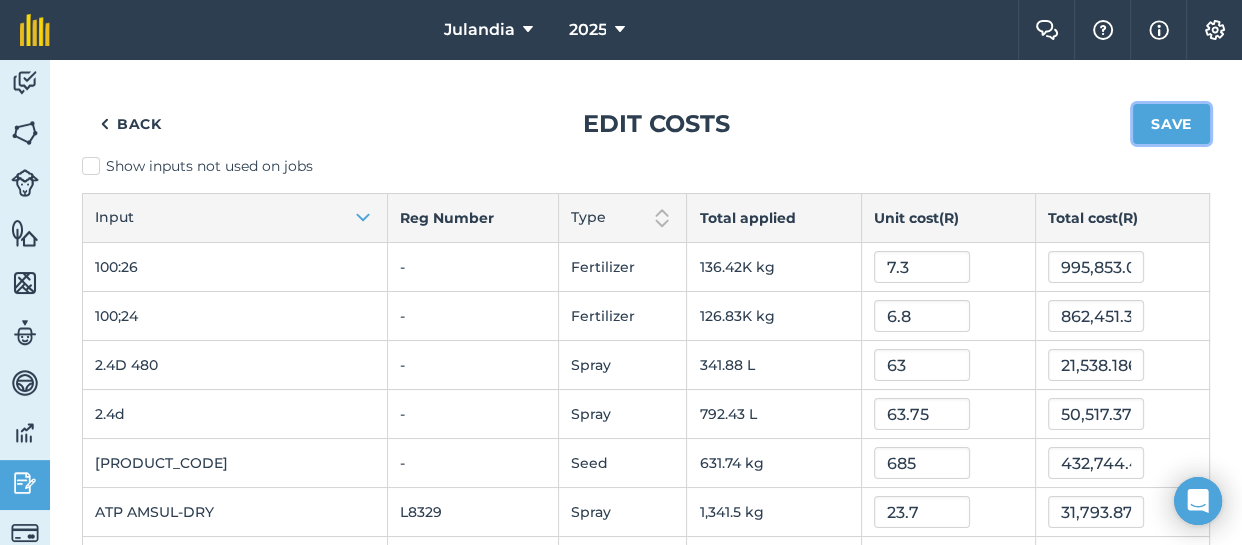 click on "Save" at bounding box center [1171, 124] 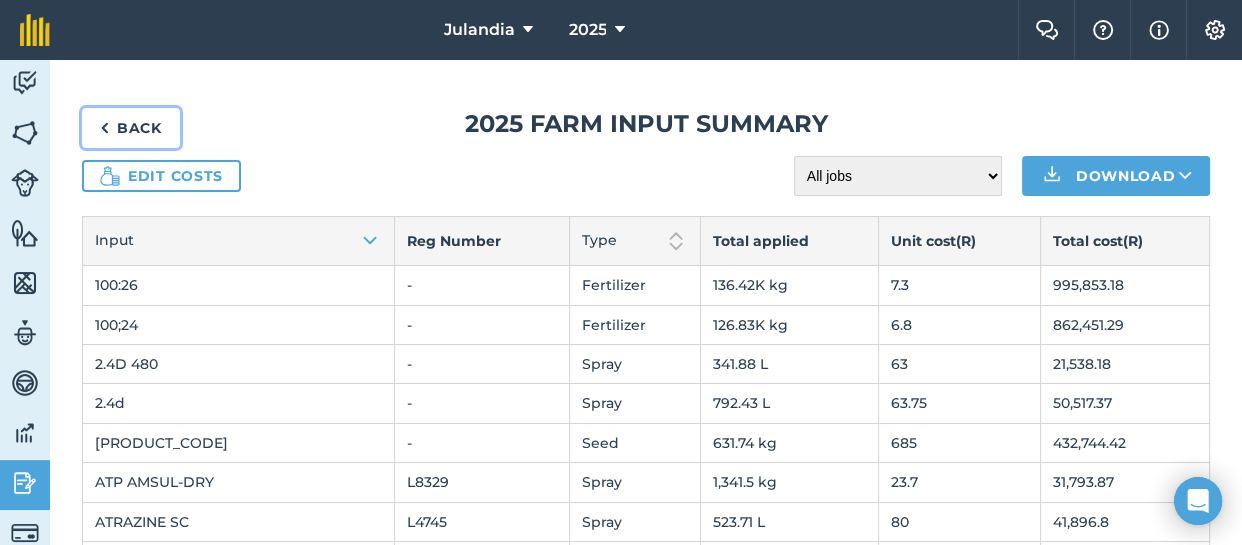 click on "Back" at bounding box center [131, 128] 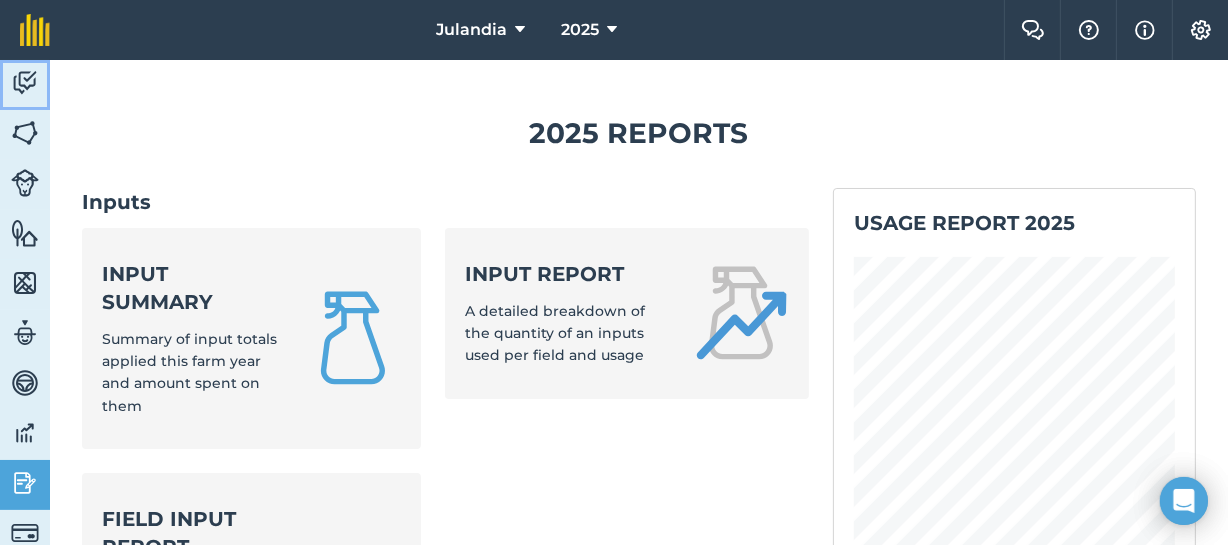 click at bounding box center (25, 83) 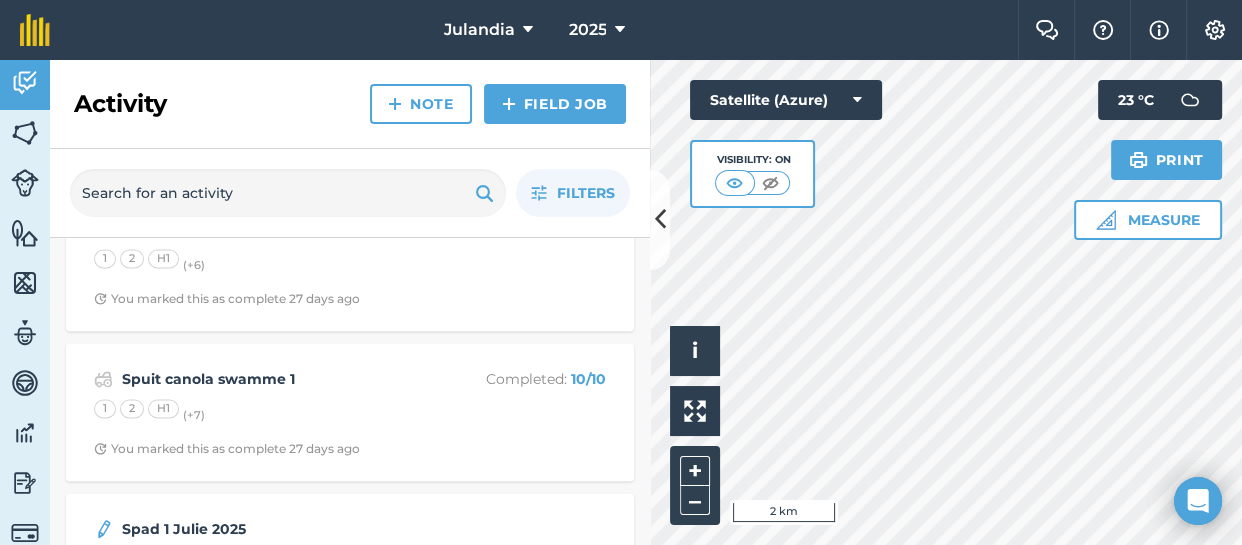 scroll, scrollTop: 2848, scrollLeft: 0, axis: vertical 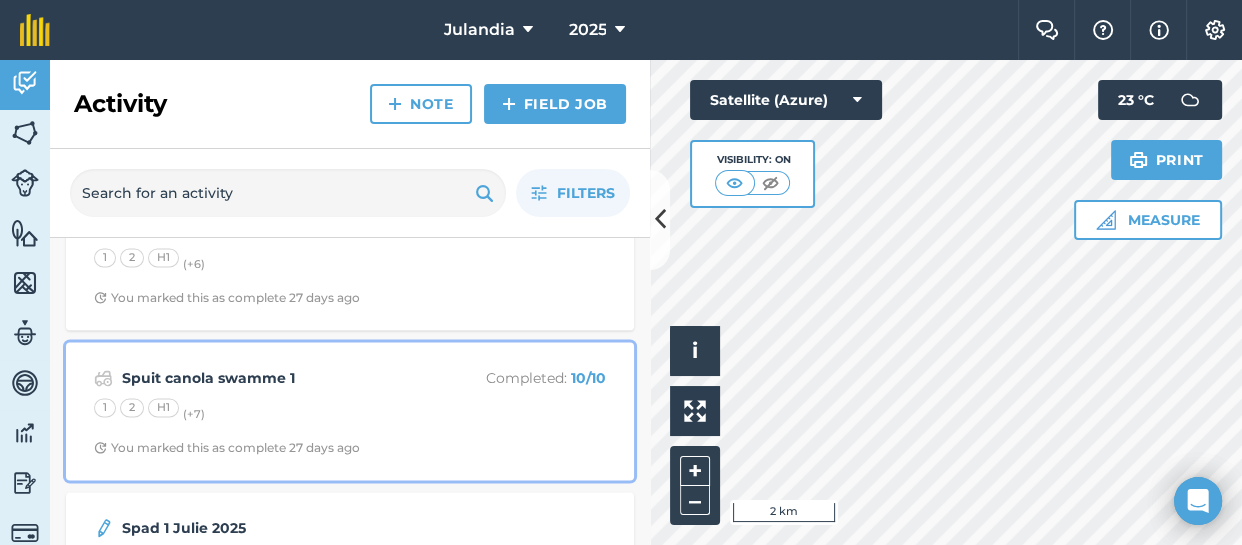 click on "Spuit canola swamme 1 Completed :   10 / 10 1 2 H1 (+ 7 ) You marked this as complete 27 days ago" at bounding box center (350, 411) 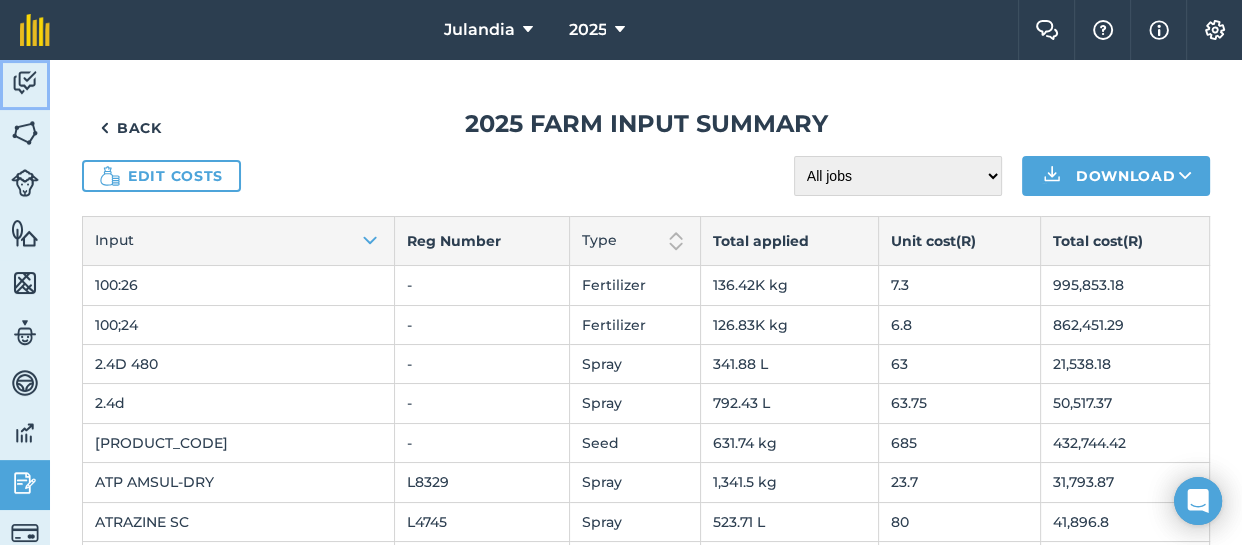 click at bounding box center (25, 83) 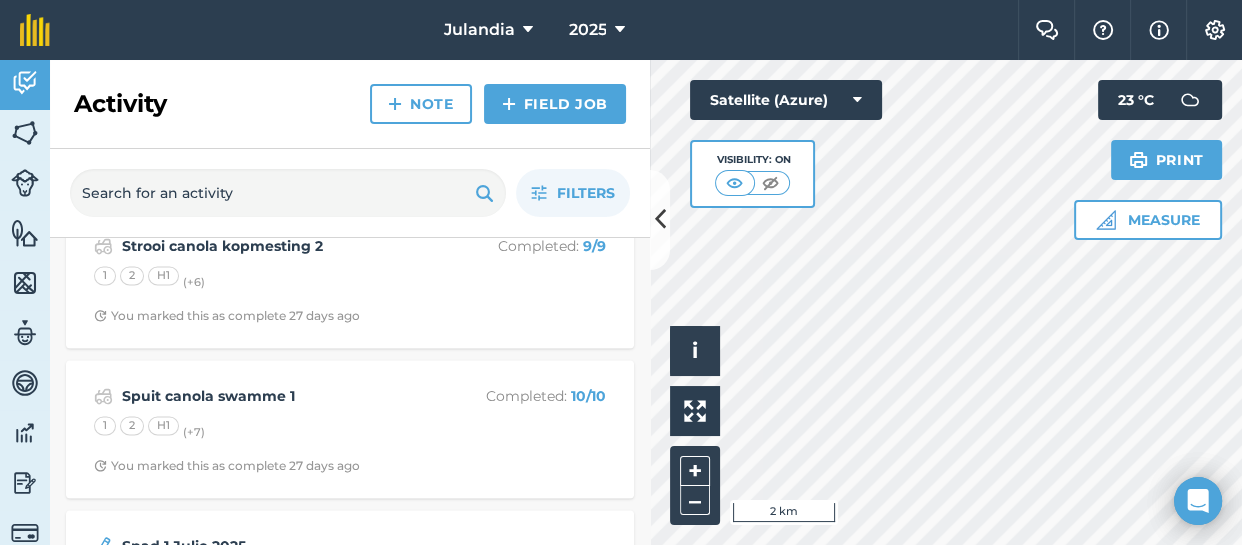 scroll, scrollTop: 2874, scrollLeft: 0, axis: vertical 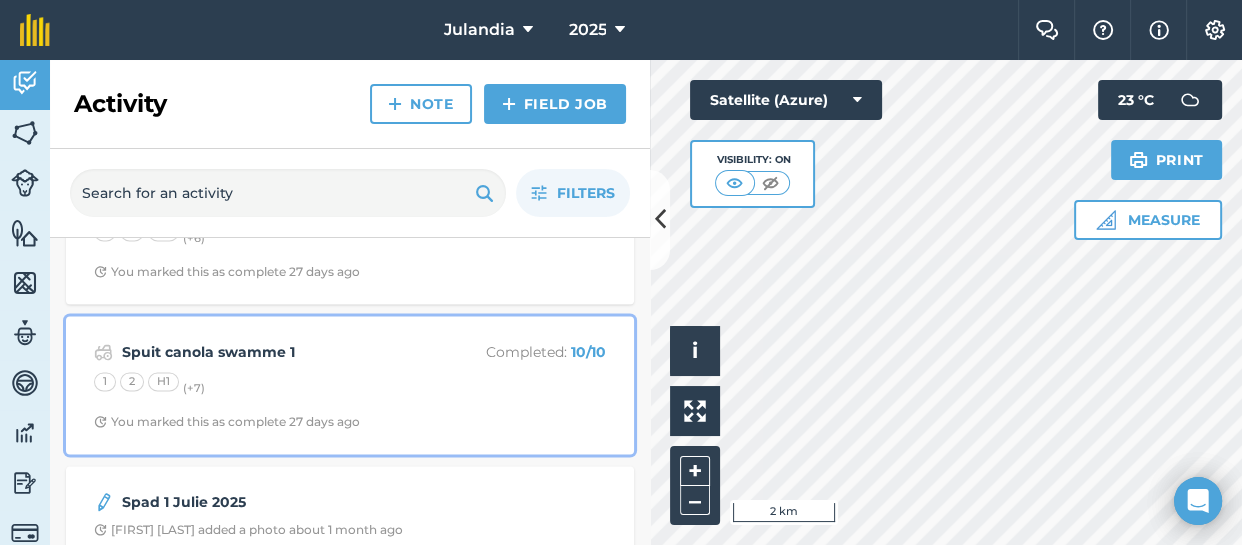 click on "Spuit canola swamme 1 Completed :   10 / 10 1 2 H1 (+ 7 ) You marked this as complete 27 days ago" at bounding box center (350, 385) 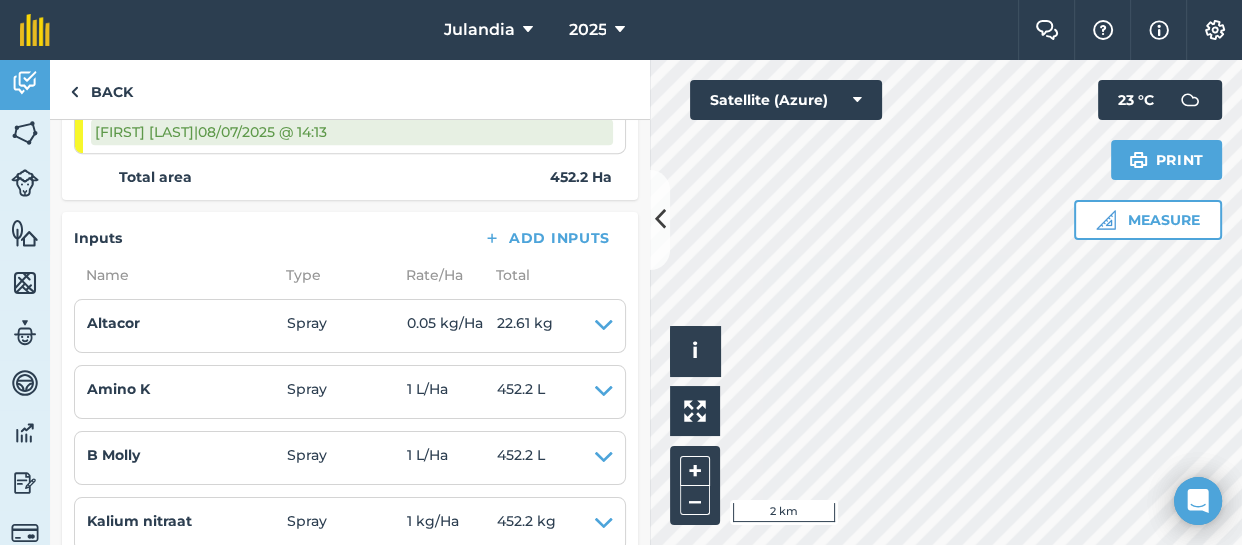 scroll, scrollTop: 1102, scrollLeft: 0, axis: vertical 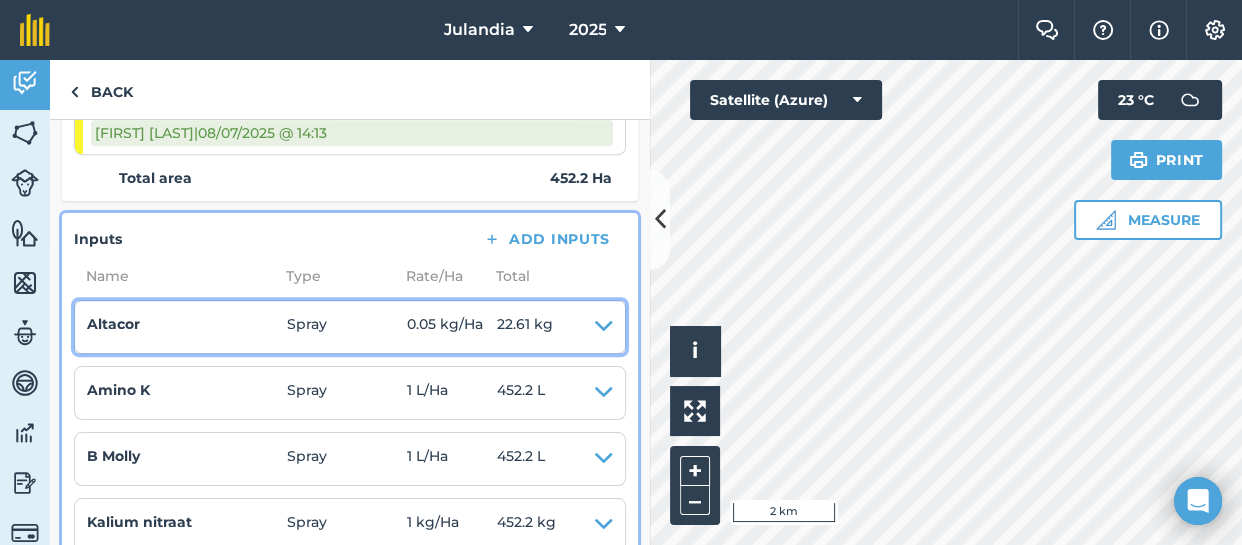click at bounding box center [604, 327] 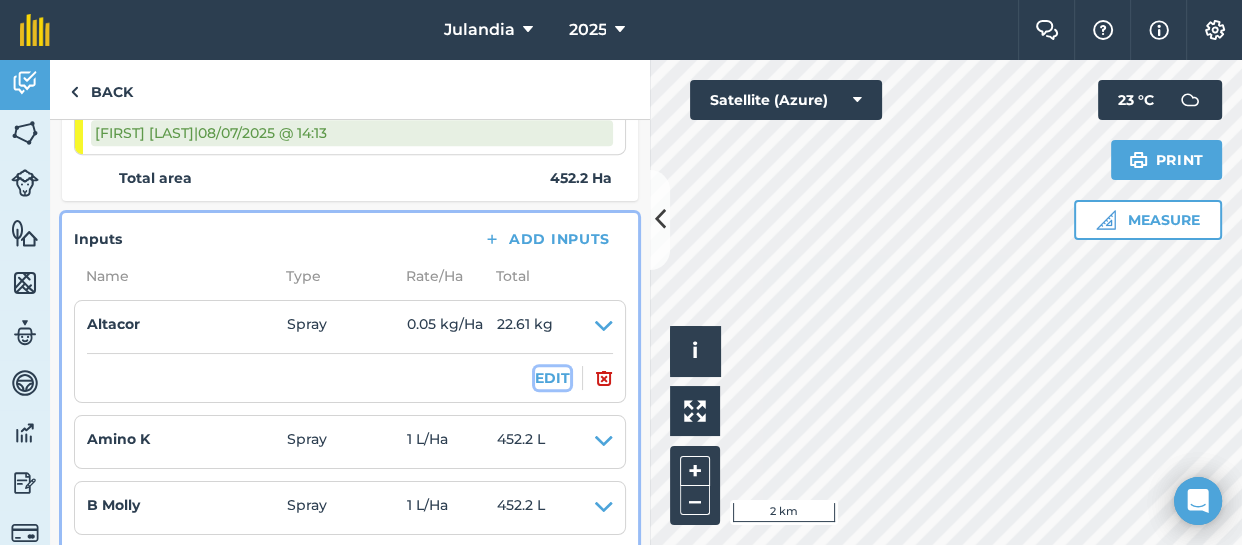 click on "EDIT" at bounding box center [552, 378] 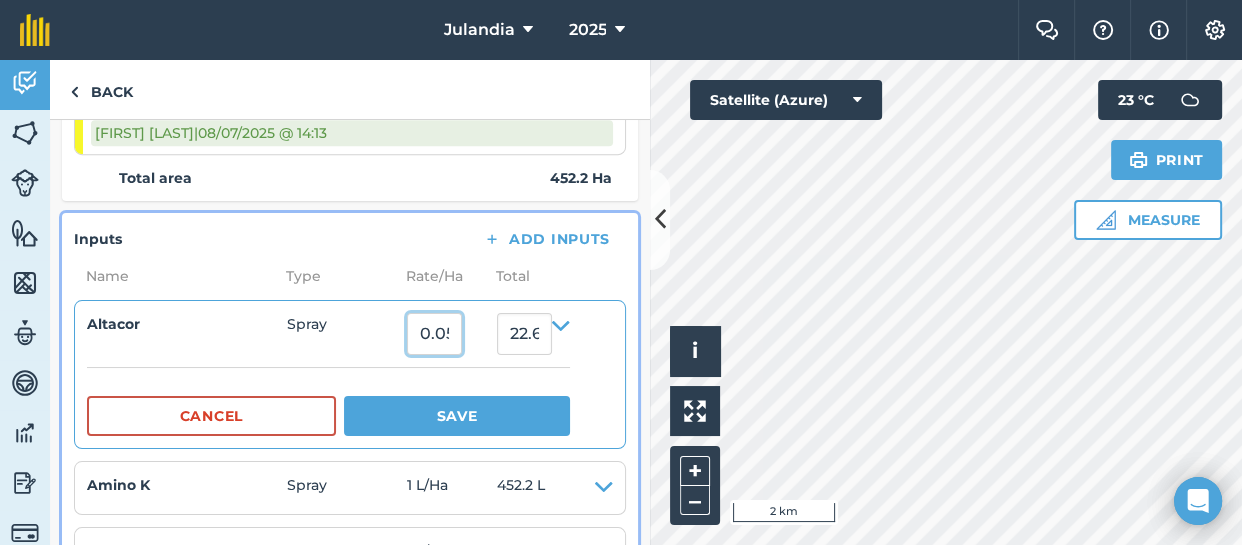 click on "0.05" at bounding box center (434, 334) 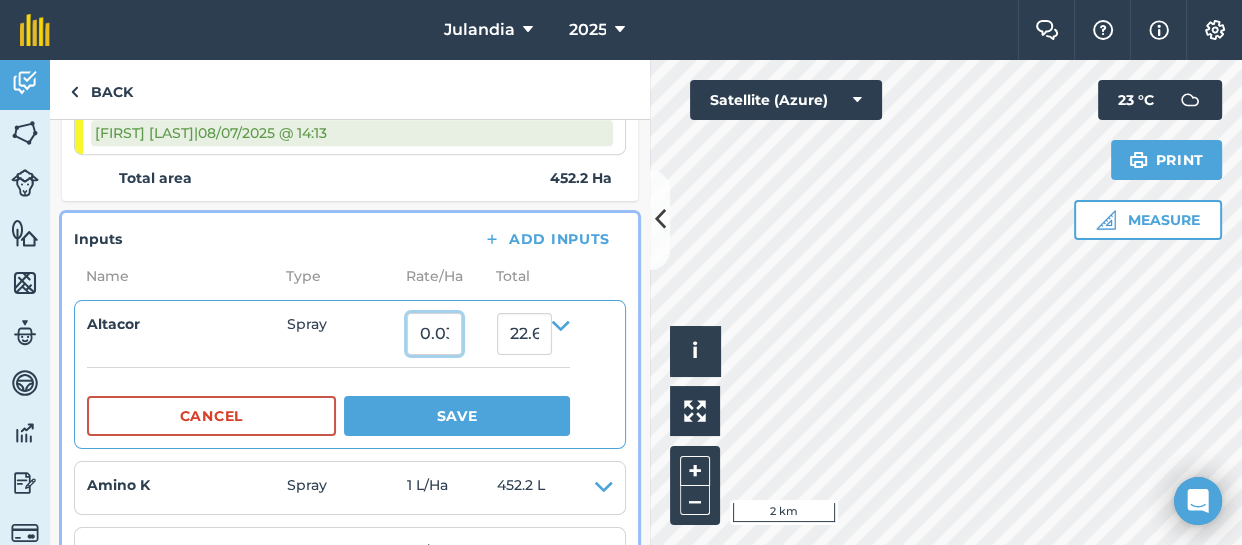 type on "0.03" 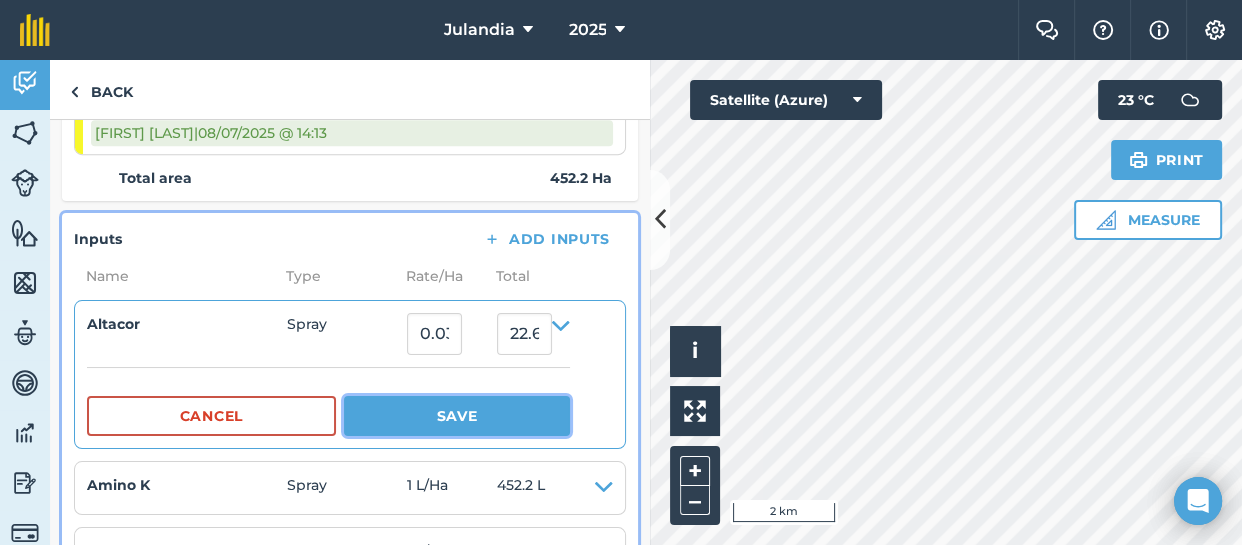type on "13.565999999999999" 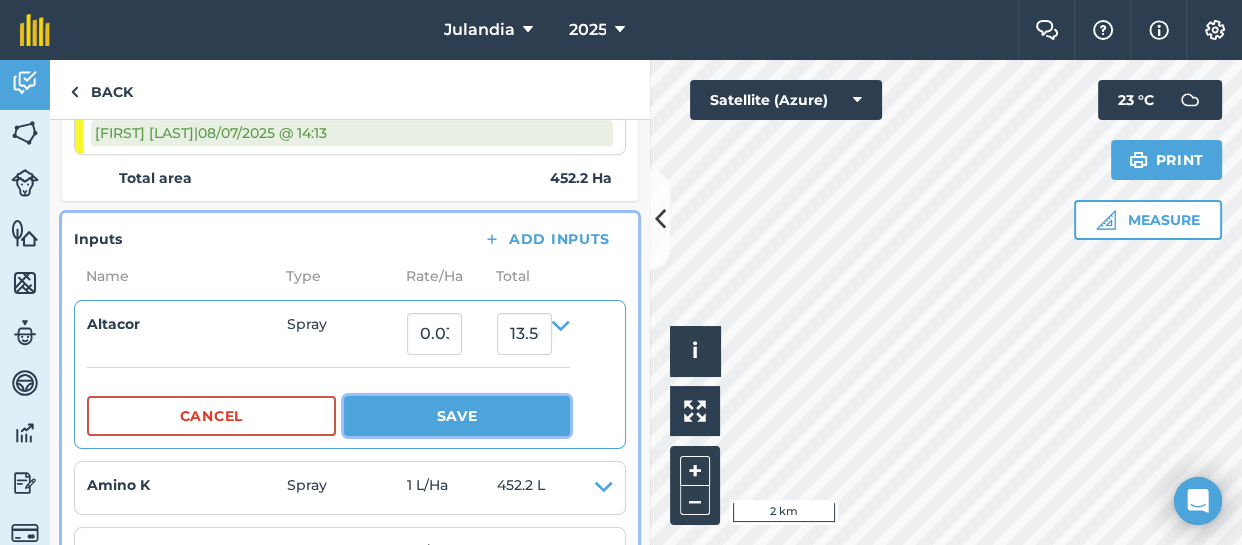 click on "Save" at bounding box center [457, 416] 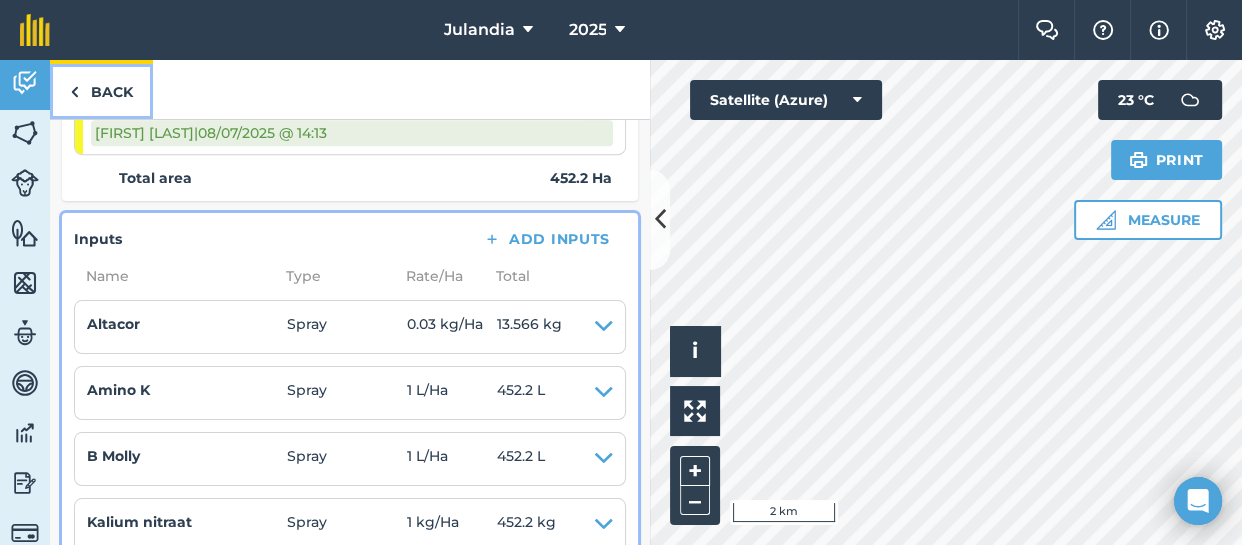 click on "Back" at bounding box center [101, 89] 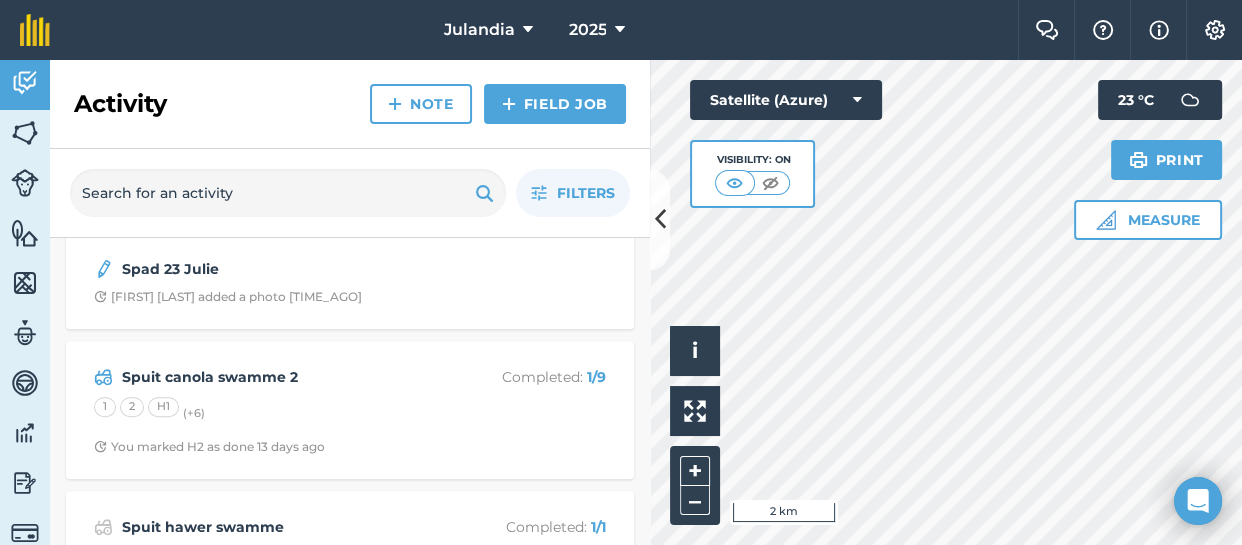 scroll, scrollTop: 1350, scrollLeft: 0, axis: vertical 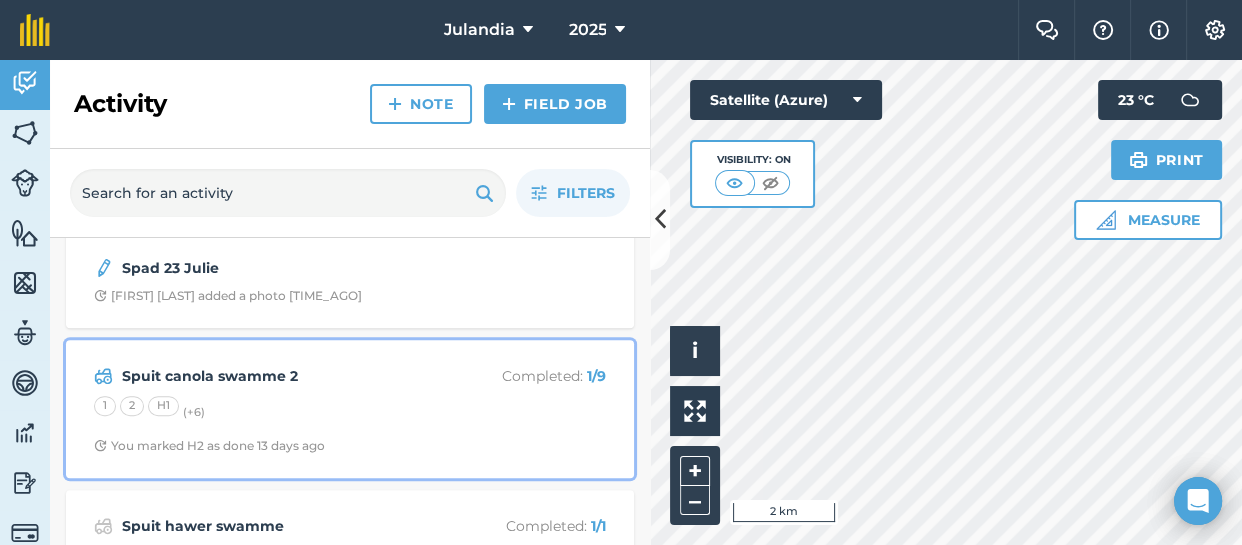 click on "Spuit canola swamme 2" at bounding box center (280, 376) 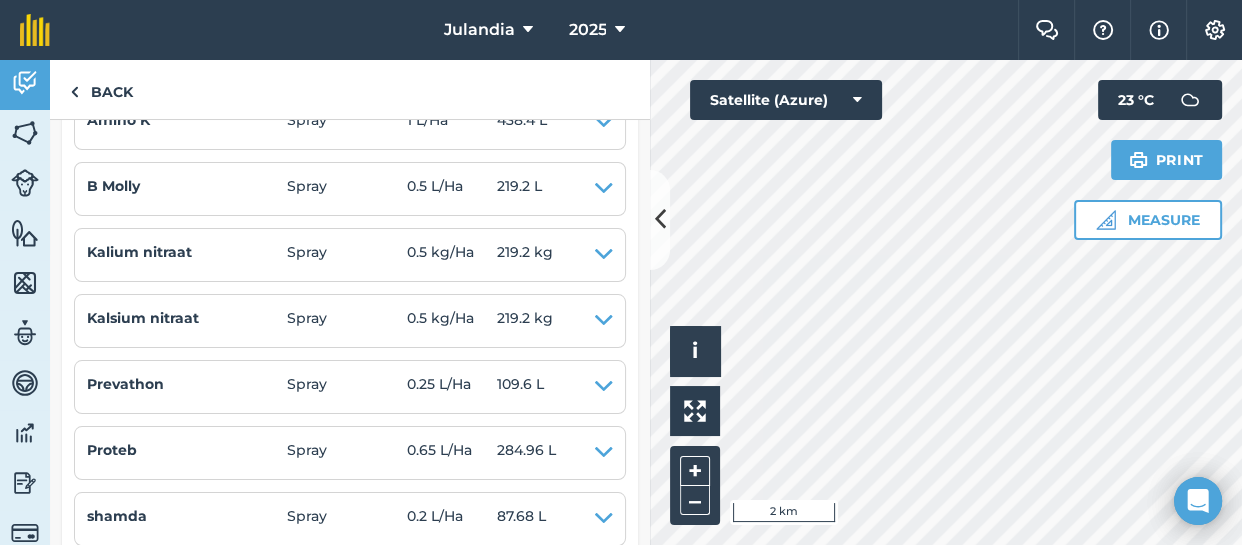scroll, scrollTop: 984, scrollLeft: 0, axis: vertical 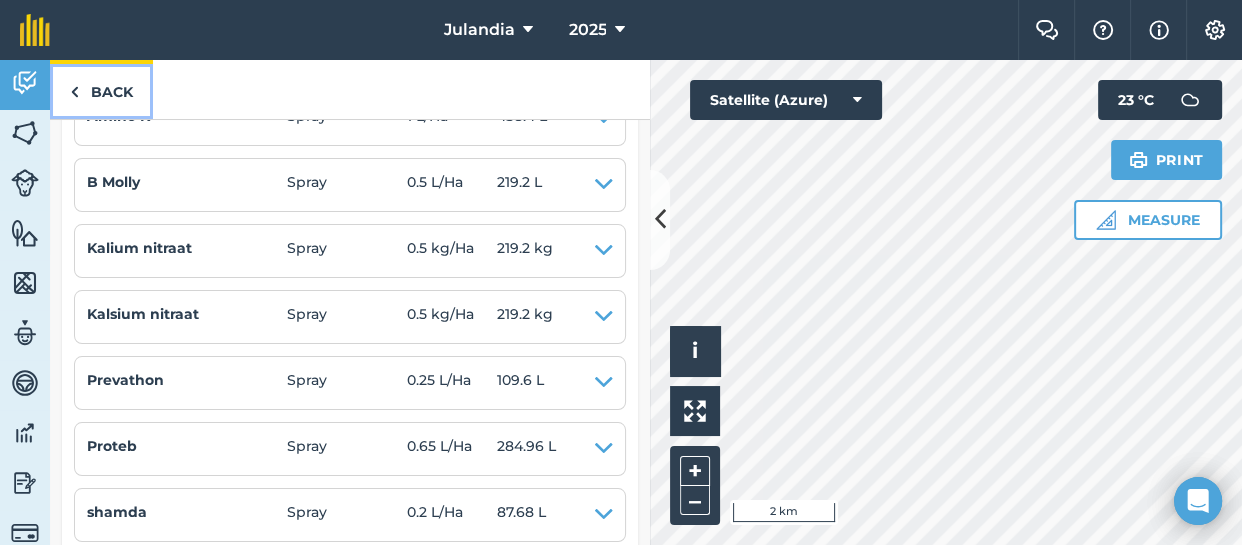 click on "Back" at bounding box center [101, 89] 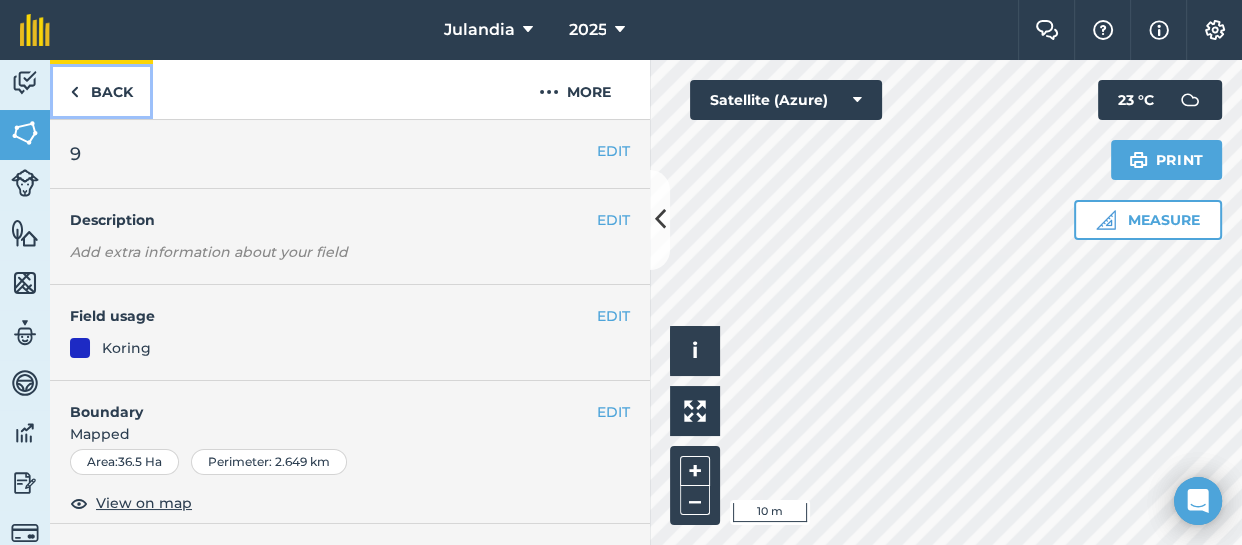 click on "Back" at bounding box center (101, 89) 